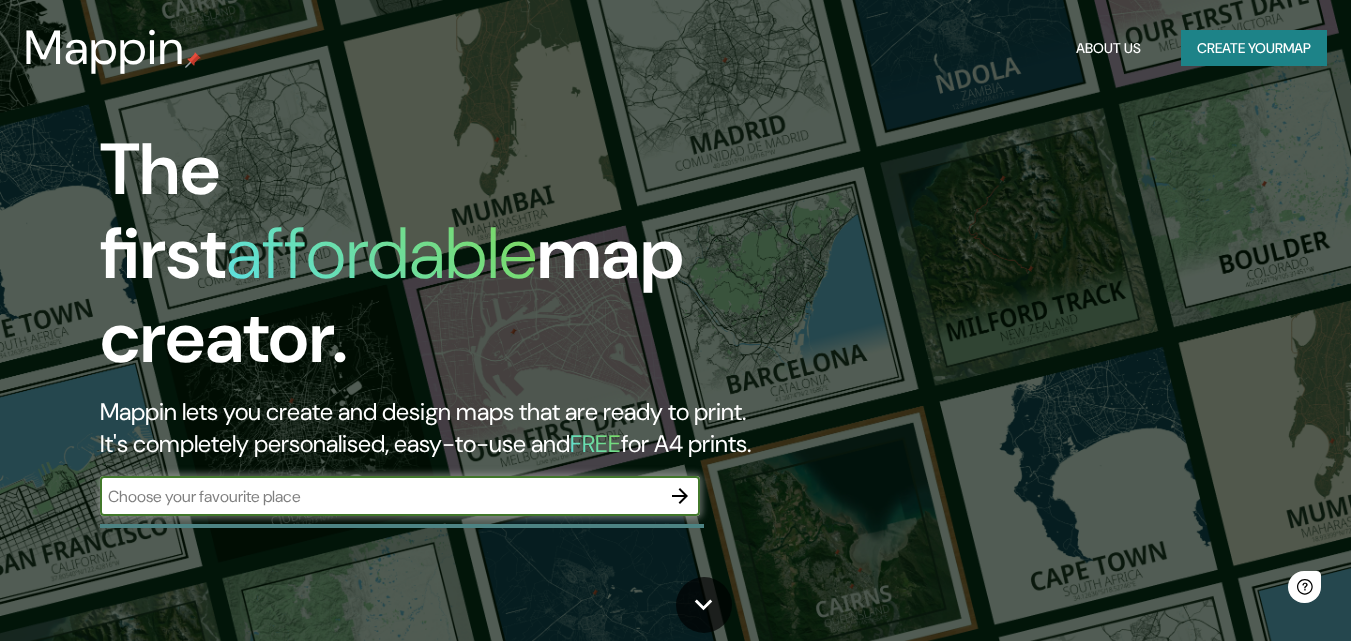 scroll, scrollTop: 0, scrollLeft: 0, axis: both 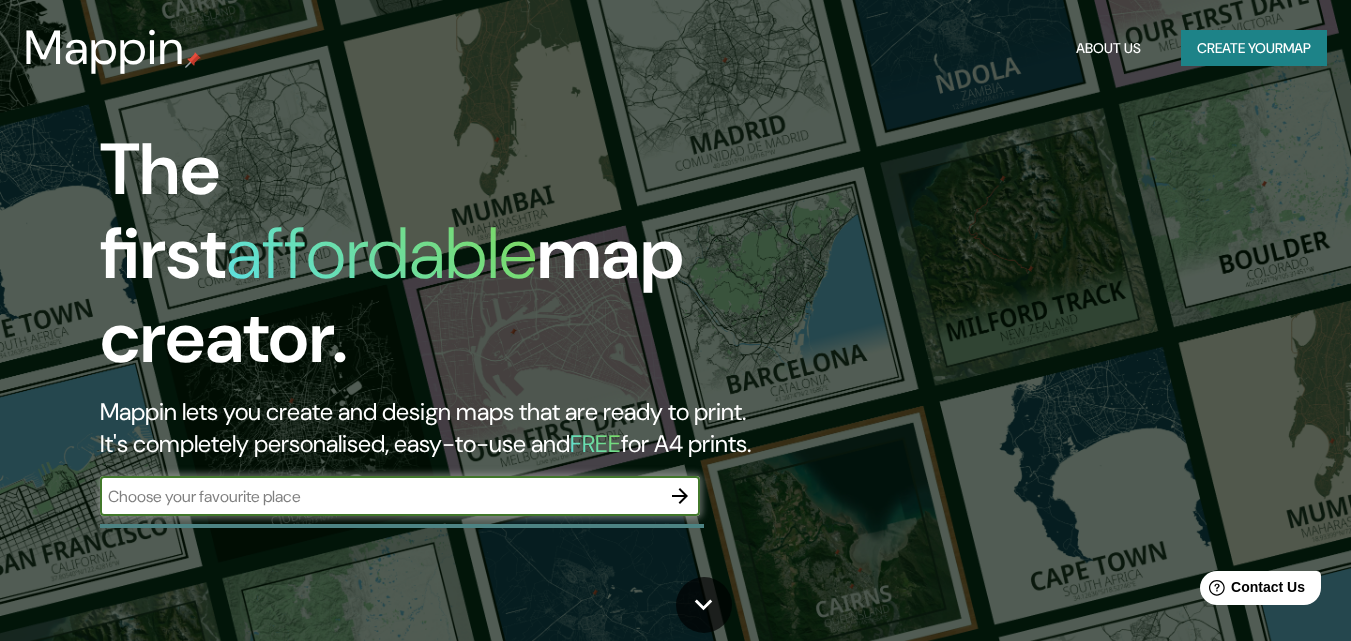 click at bounding box center (380, 496) 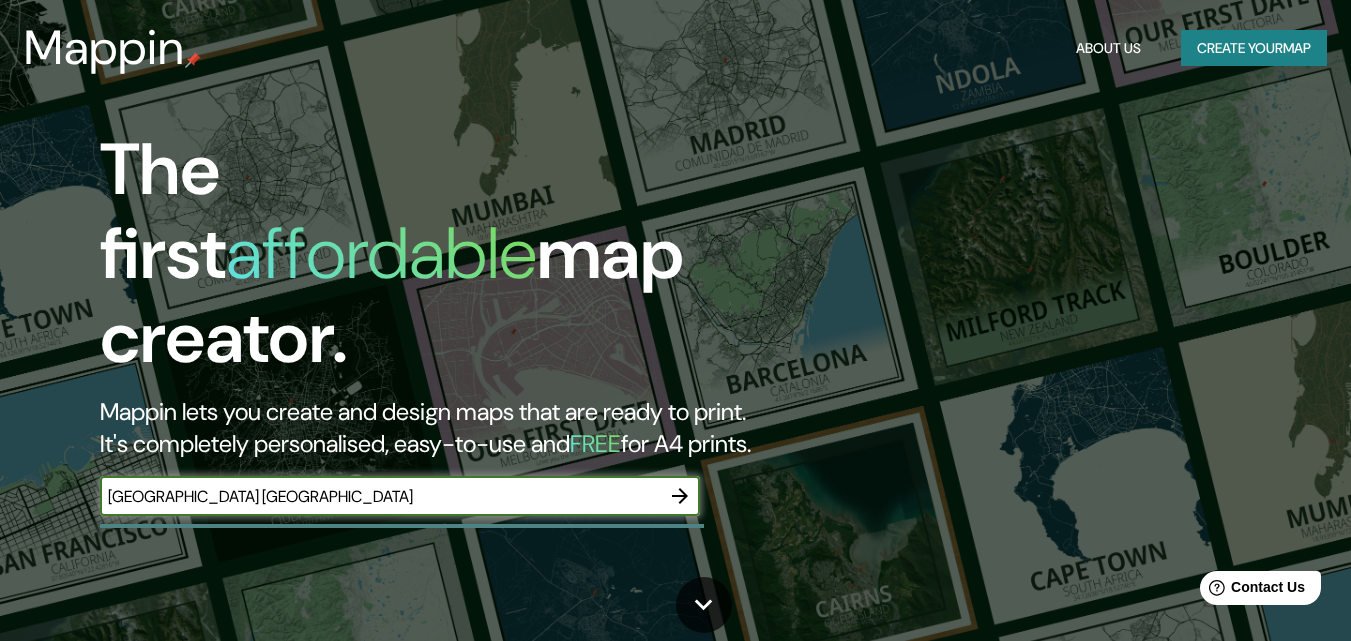 type on "Valencia España" 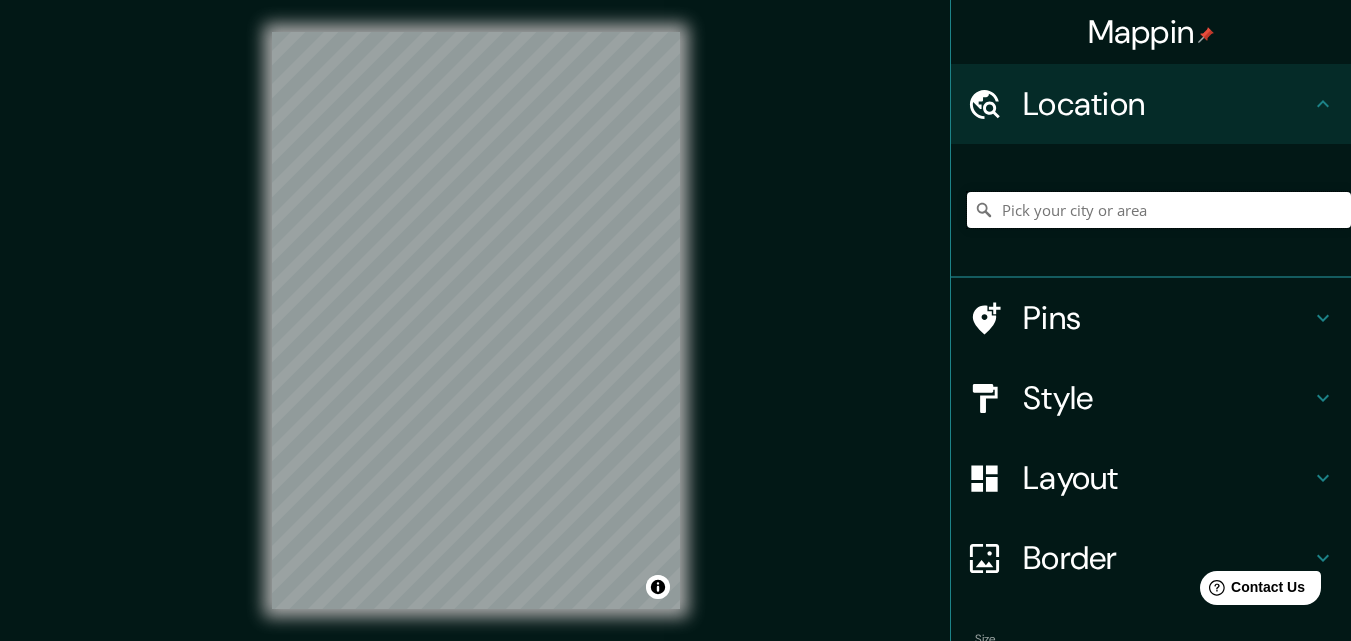 click at bounding box center (1159, 210) 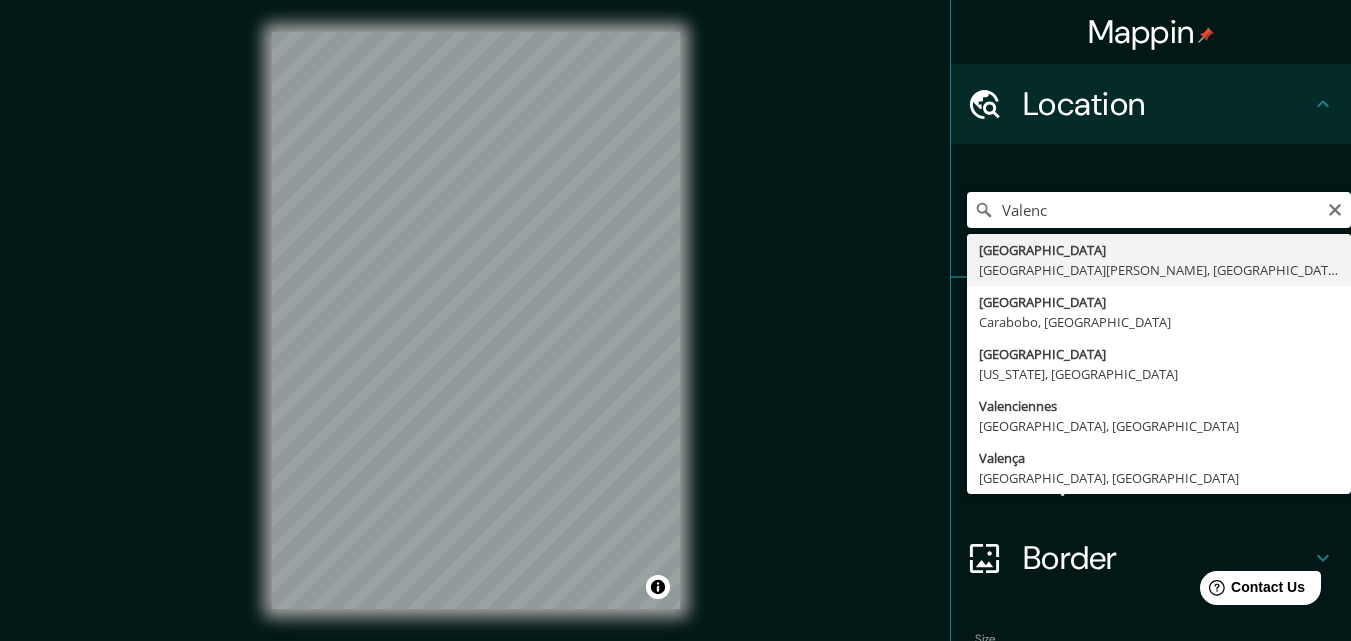 type on "[GEOGRAPHIC_DATA], [GEOGRAPHIC_DATA][PERSON_NAME], [GEOGRAPHIC_DATA]" 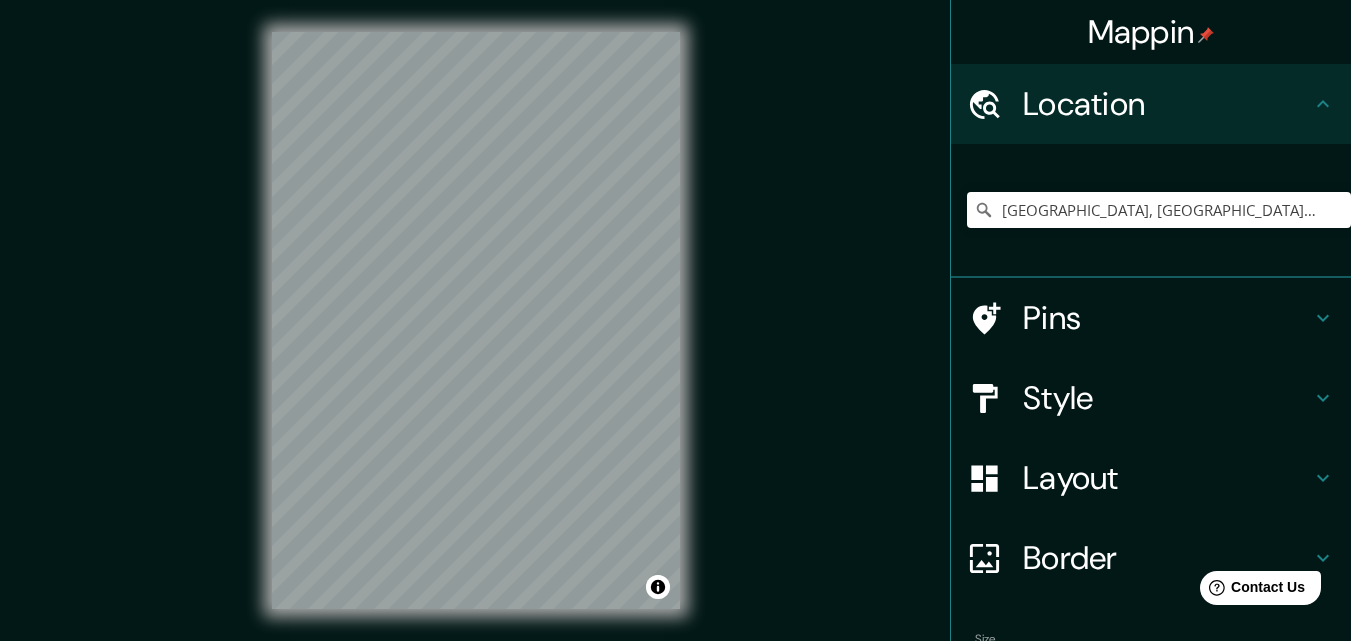 click on "Pins" at bounding box center [1167, 318] 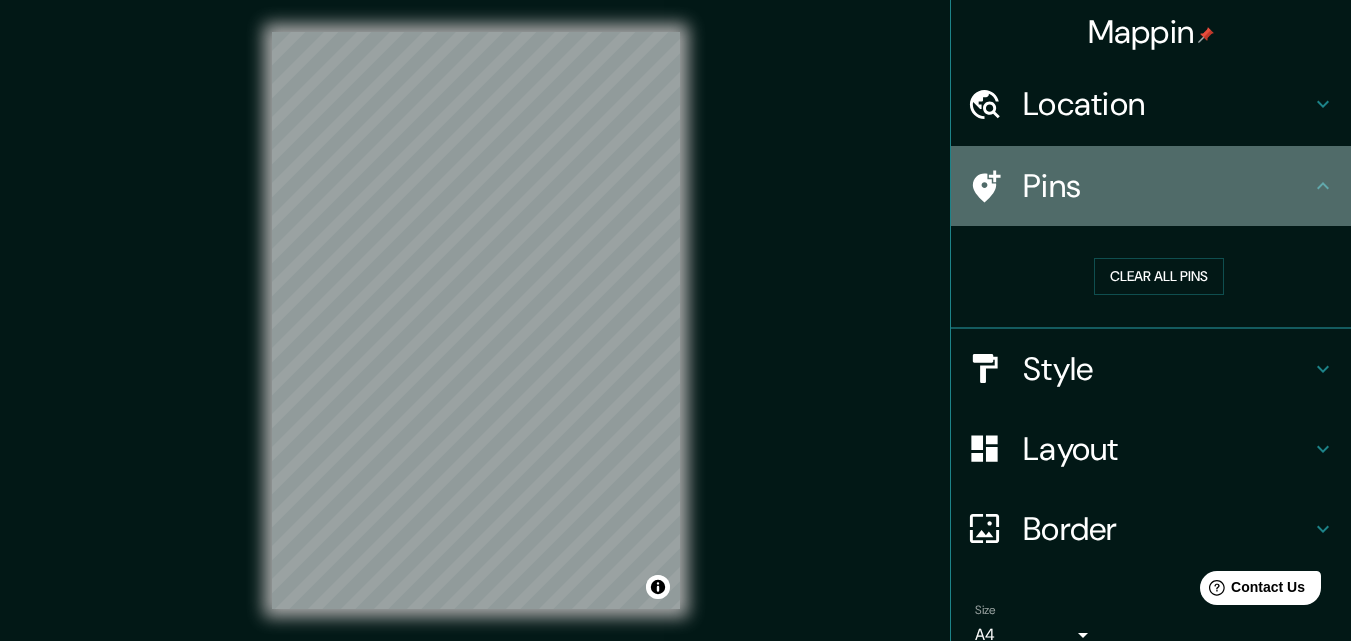 click on "Pins" at bounding box center [1167, 186] 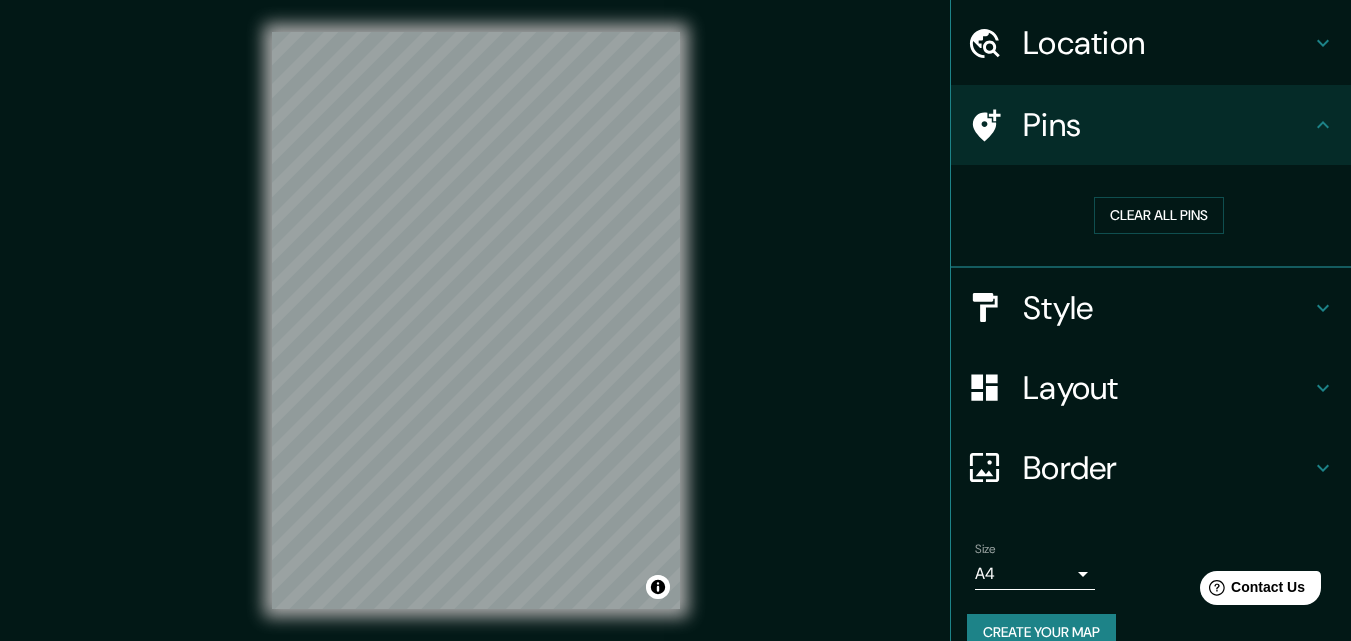 scroll, scrollTop: 94, scrollLeft: 0, axis: vertical 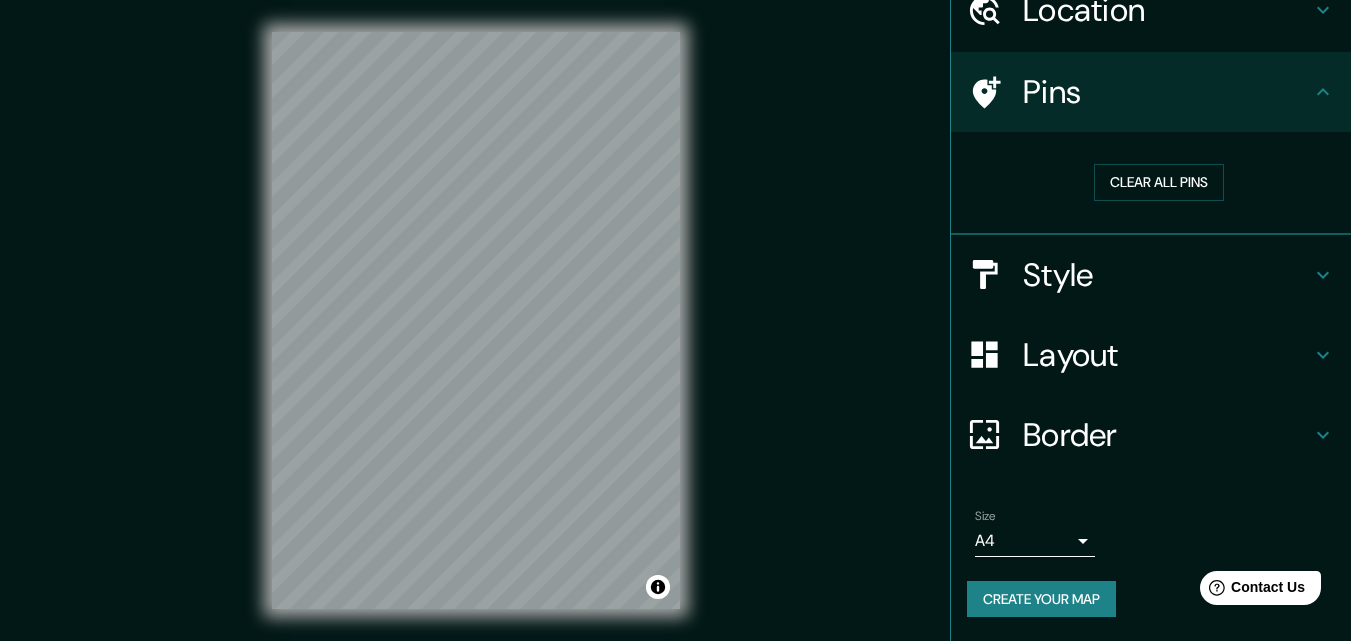 click on "Style" at bounding box center (1167, 275) 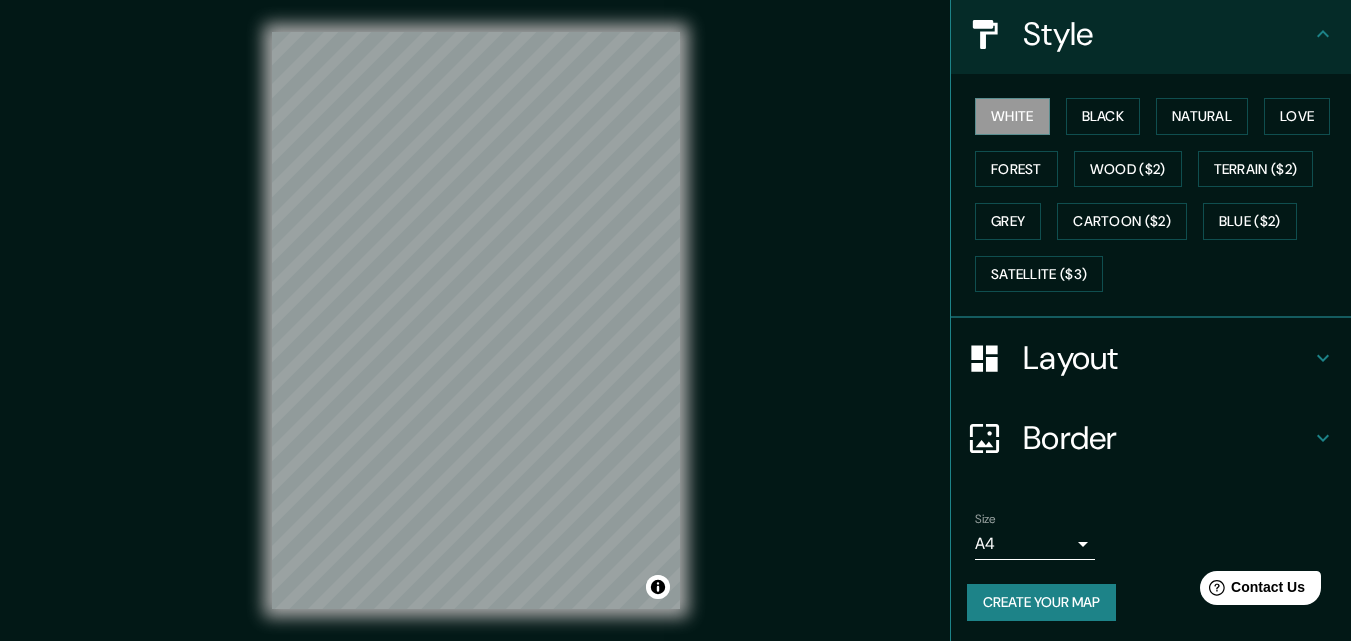 scroll, scrollTop: 236, scrollLeft: 0, axis: vertical 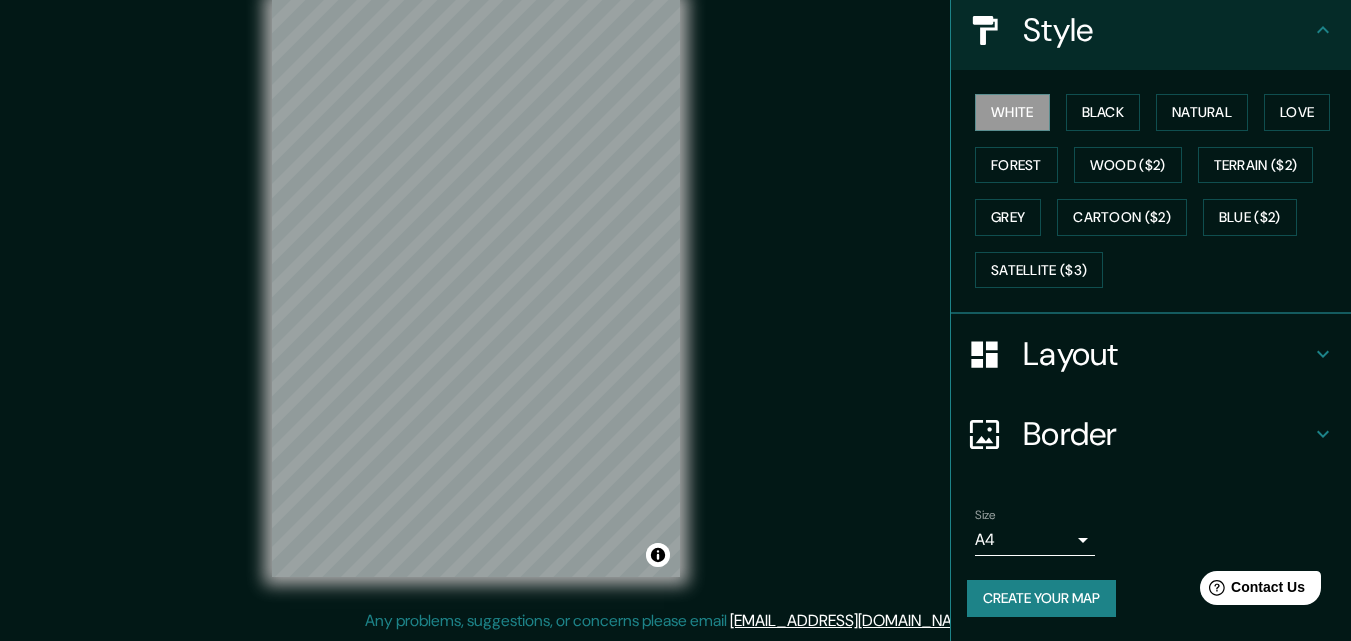 click on "Create your map" at bounding box center (1041, 598) 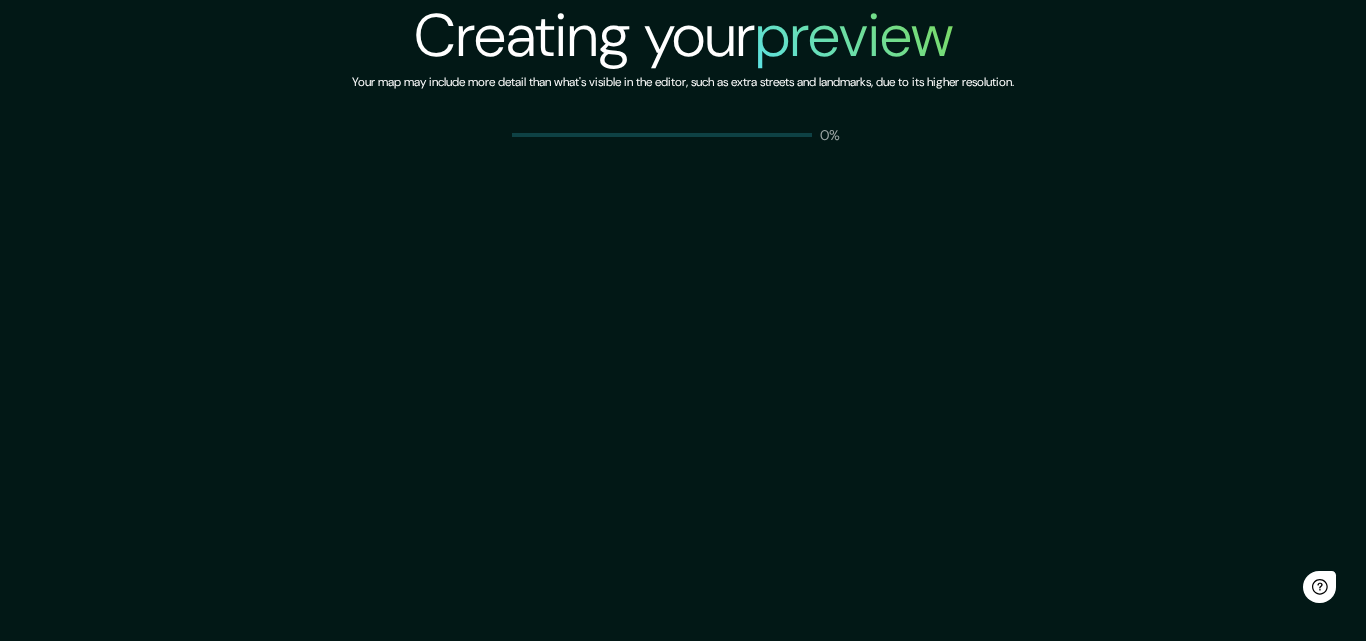 scroll, scrollTop: 0, scrollLeft: 0, axis: both 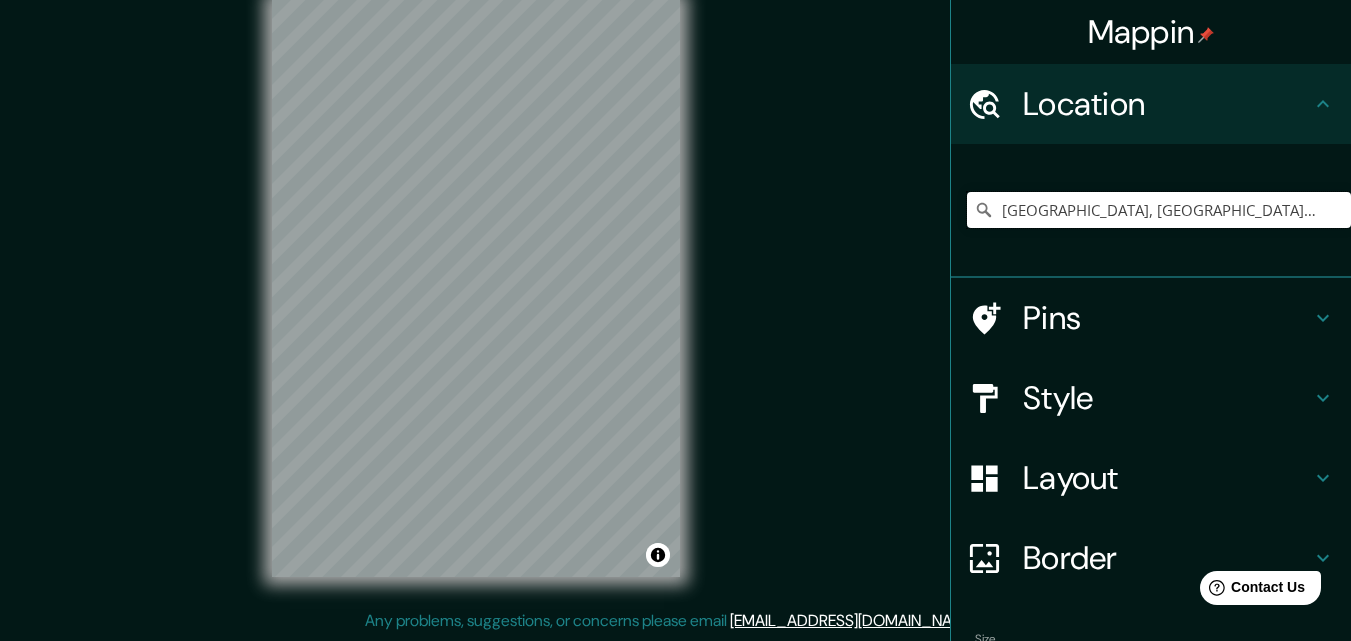 click on "[GEOGRAPHIC_DATA], [GEOGRAPHIC_DATA][PERSON_NAME], [GEOGRAPHIC_DATA]" at bounding box center [1159, 210] 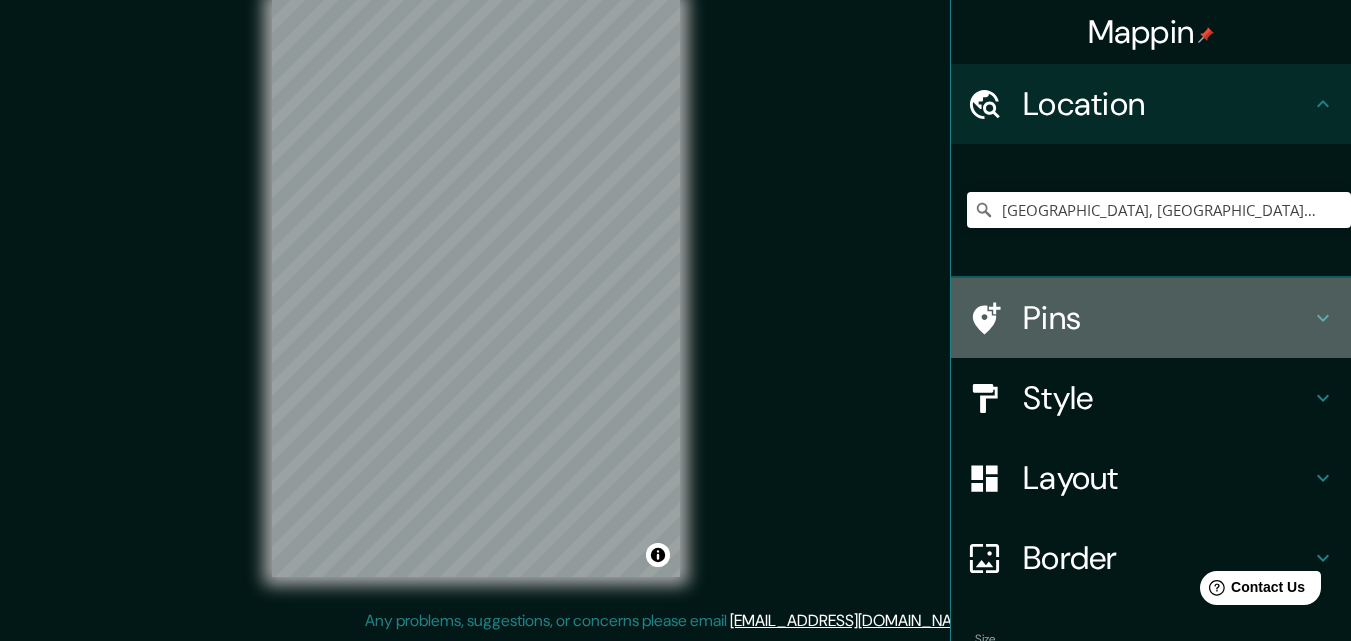 click 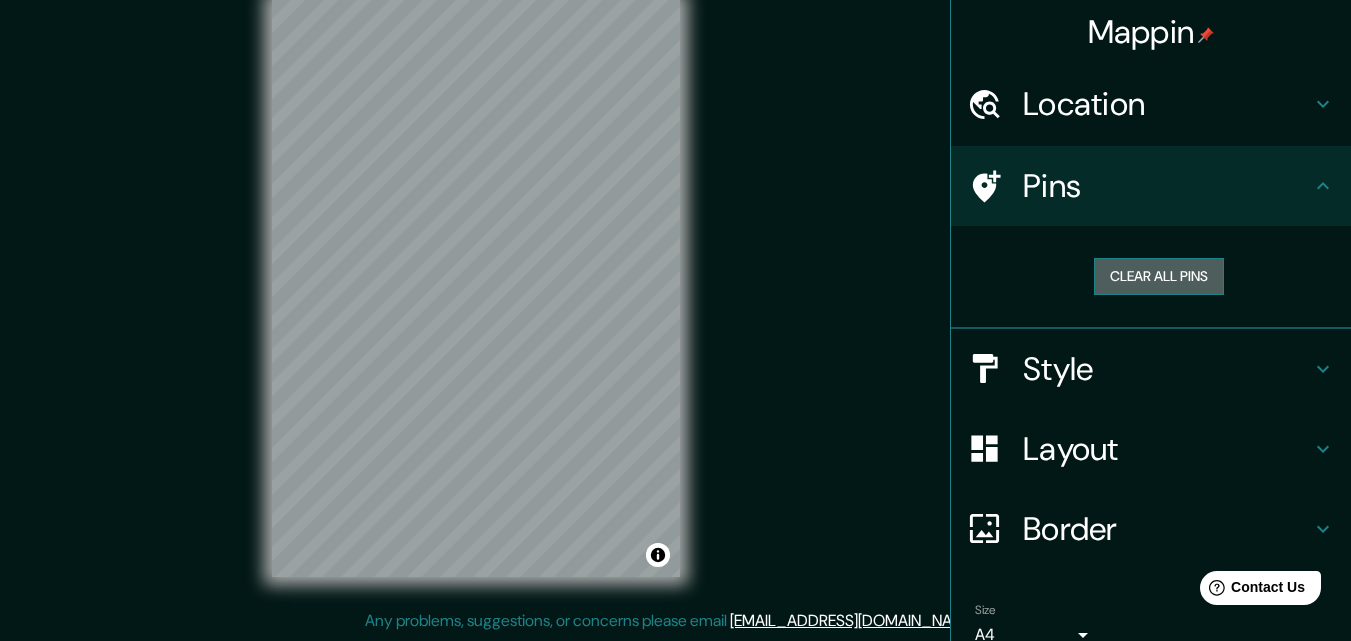 click on "Clear all pins" at bounding box center (1159, 276) 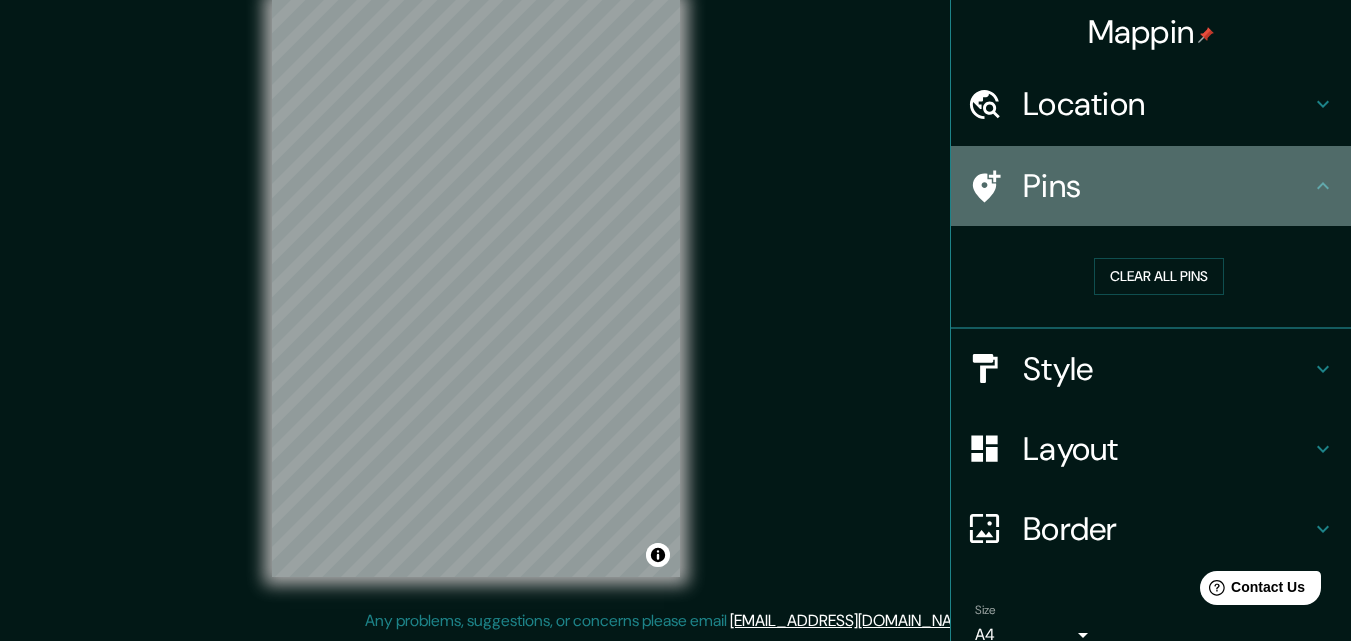 click on "Pins" at bounding box center [1167, 186] 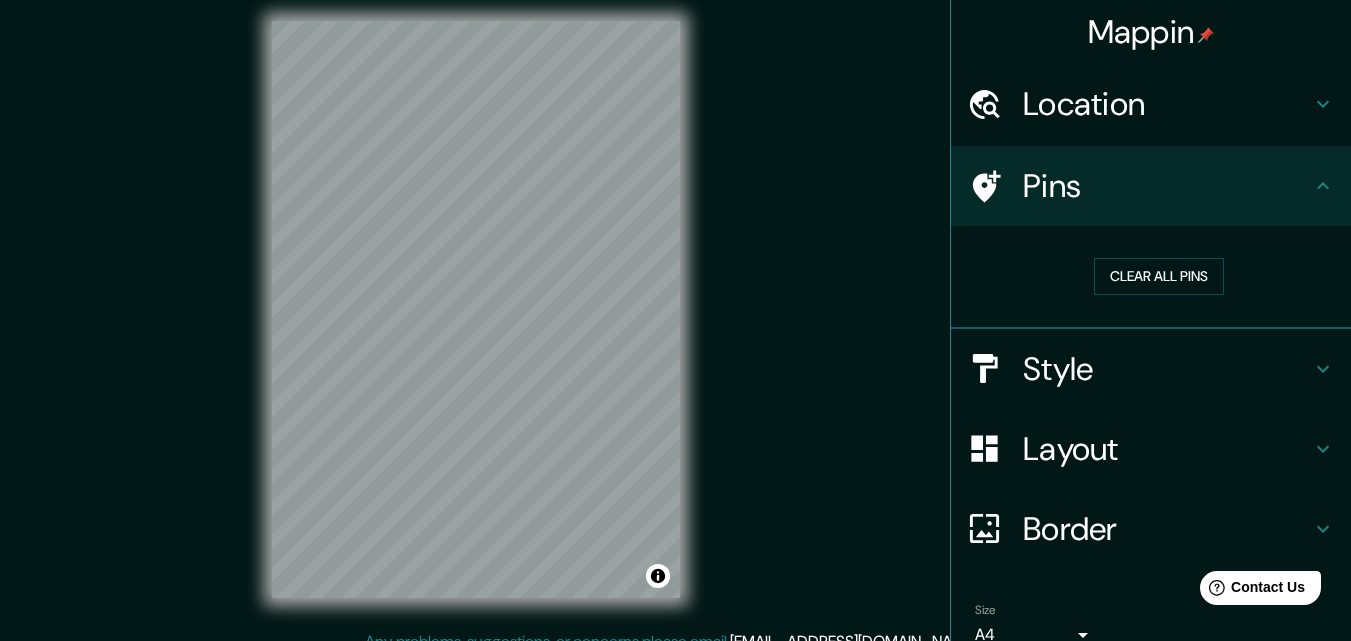 scroll, scrollTop: 0, scrollLeft: 0, axis: both 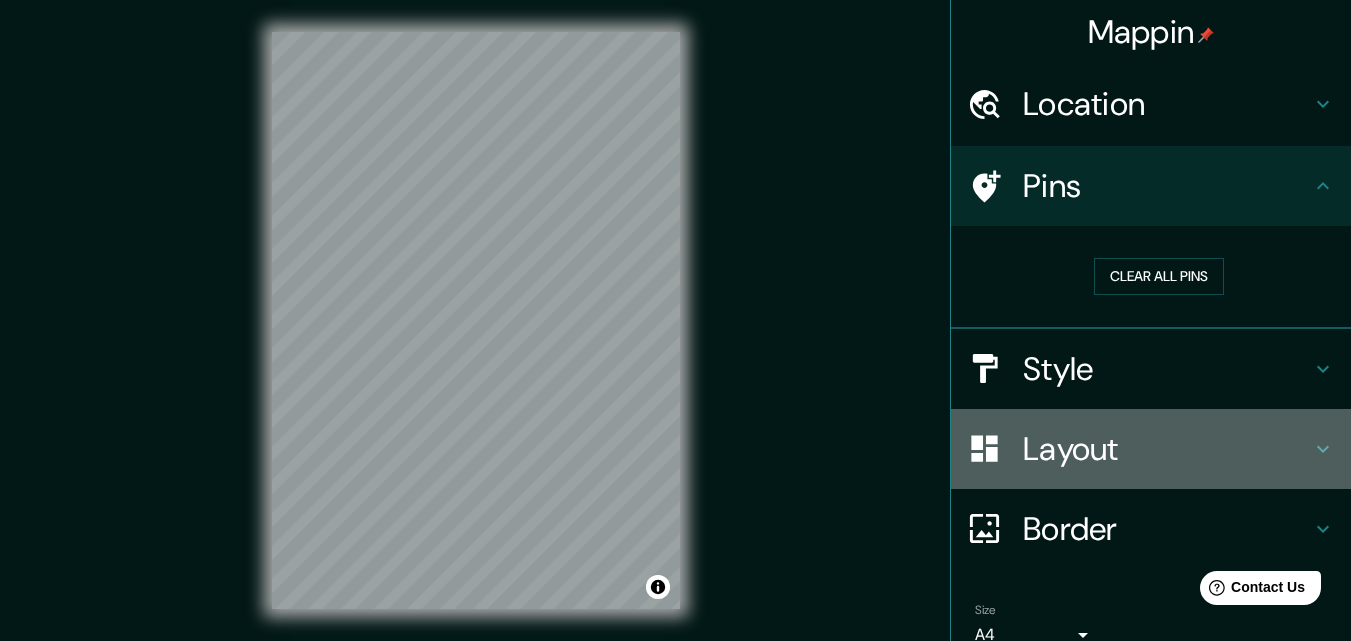 click on "Layout" at bounding box center [1167, 449] 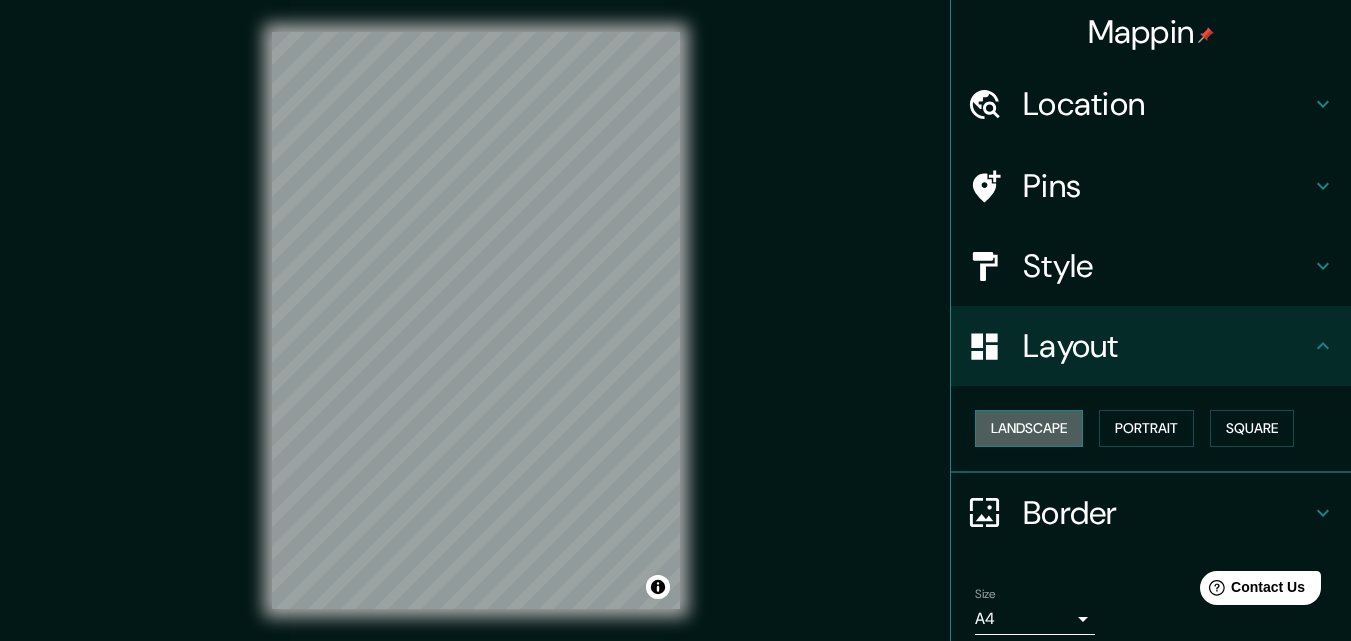 click on "Landscape" at bounding box center (1029, 428) 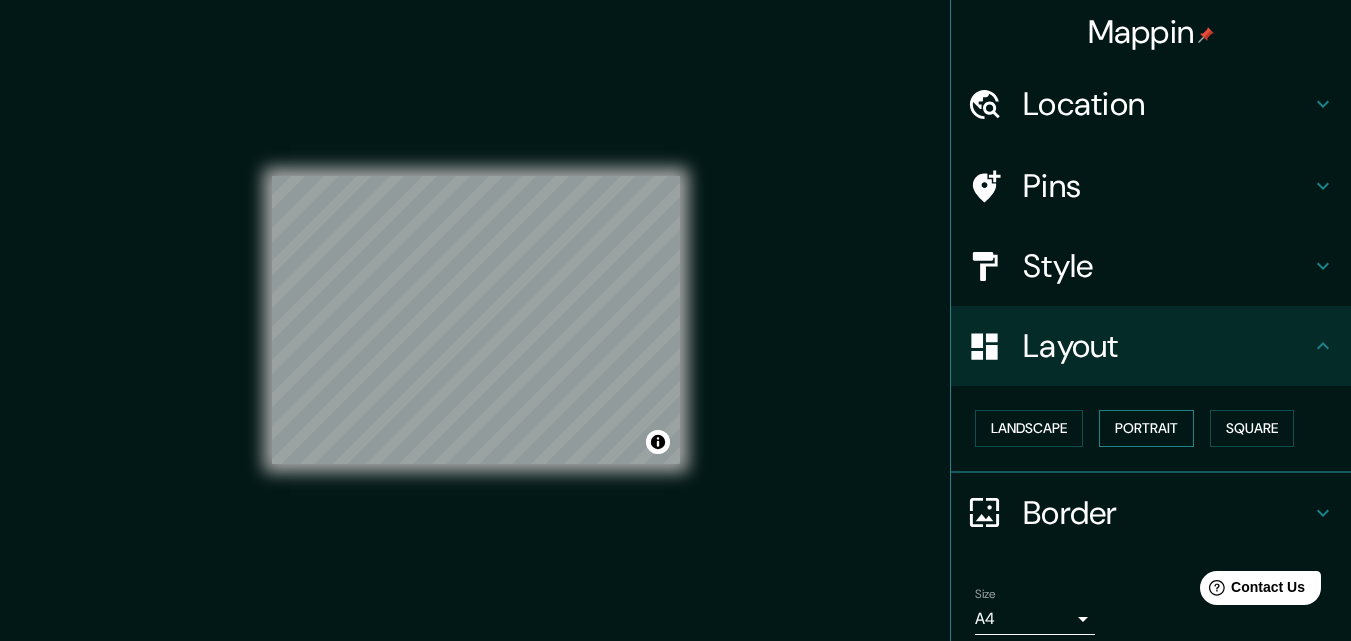 click on "Portrait" at bounding box center (1146, 428) 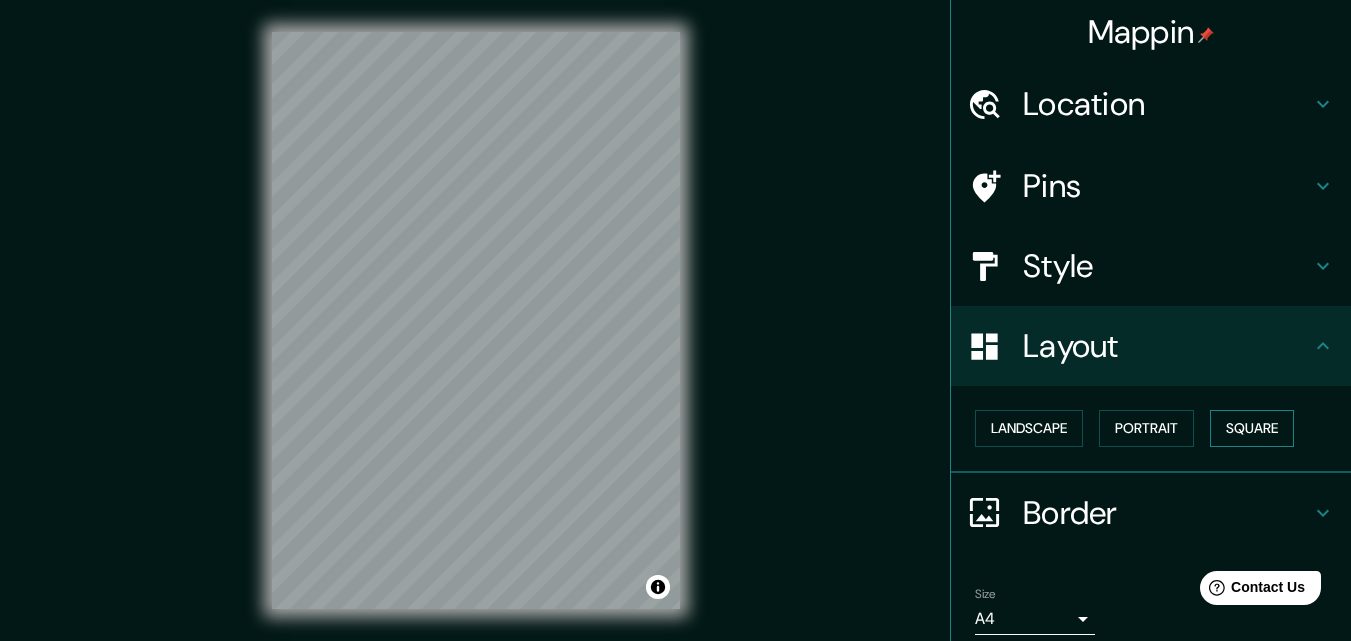 click on "Square" at bounding box center [1252, 428] 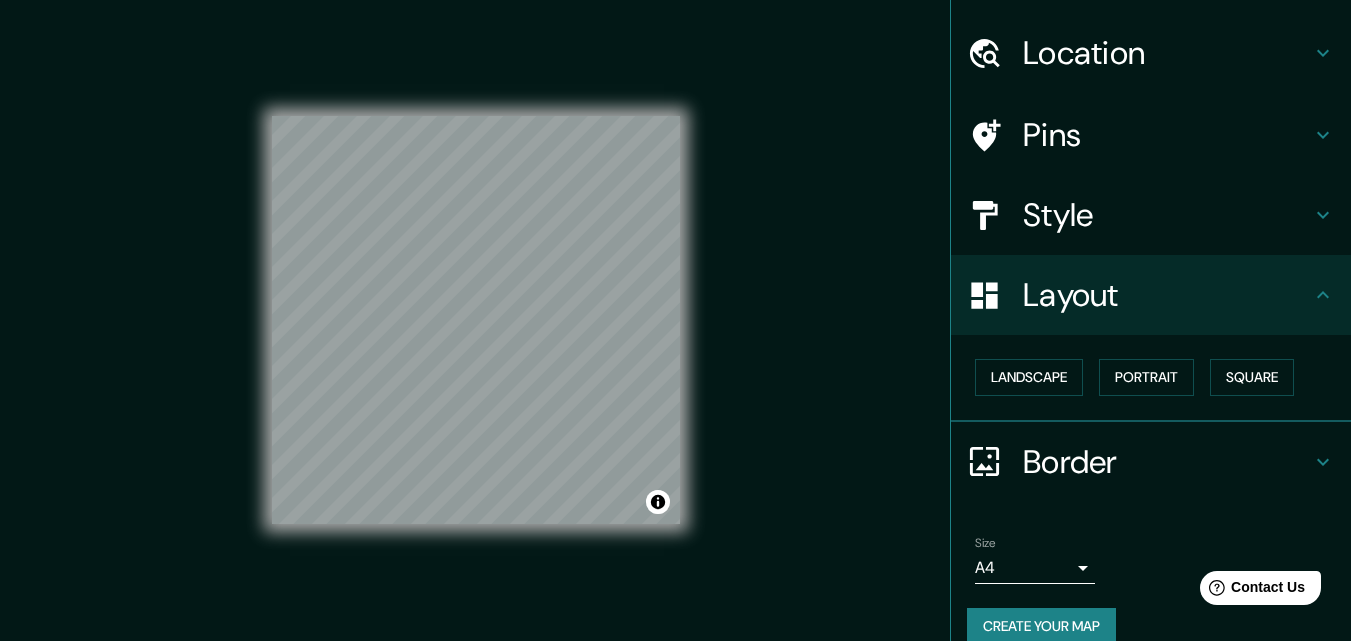 scroll, scrollTop: 78, scrollLeft: 0, axis: vertical 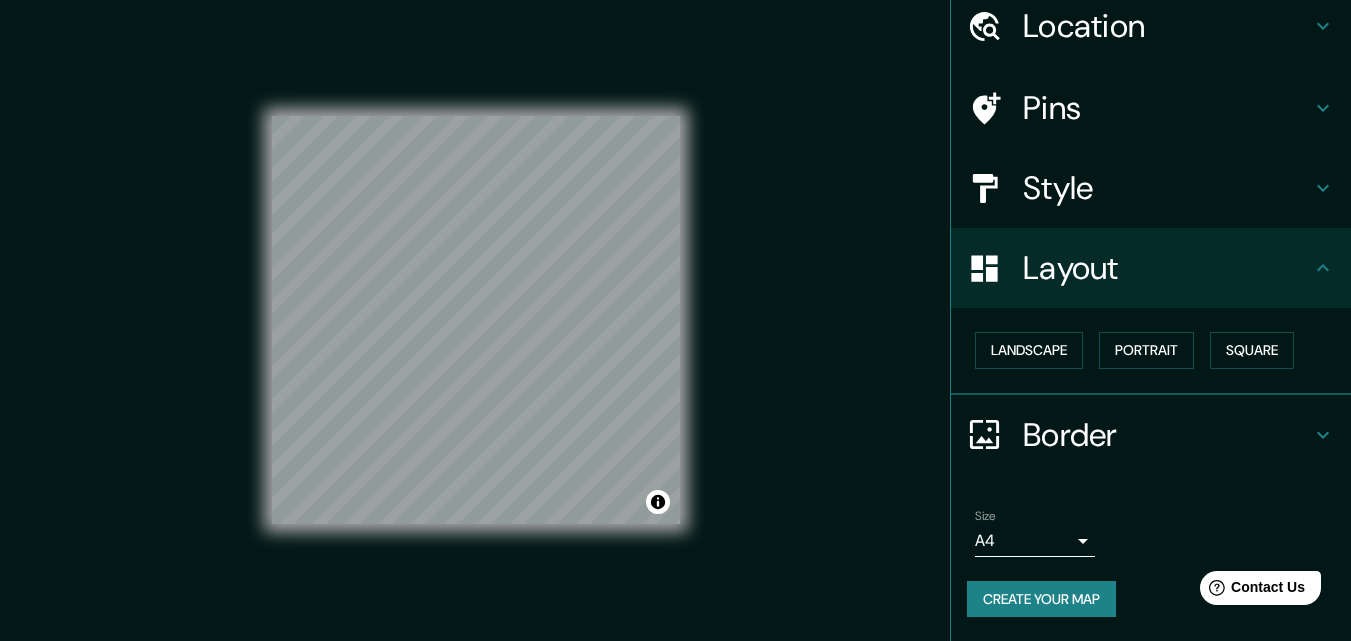 click on "Mappin Location [GEOGRAPHIC_DATA], [GEOGRAPHIC_DATA][PERSON_NAME], [GEOGRAPHIC_DATA] Pins Style Layout Landscape Portrait Square Border Choose a border.  Hint : you can make layers of the frame opaque to create some cool effects. None Simple Transparent Fancy Size A4 single Create your map © Mapbox   © OpenStreetMap   Improve this map Any problems, suggestions, or concerns please email    [EMAIL_ADDRESS][DOMAIN_NAME] . . ." at bounding box center (675, 320) 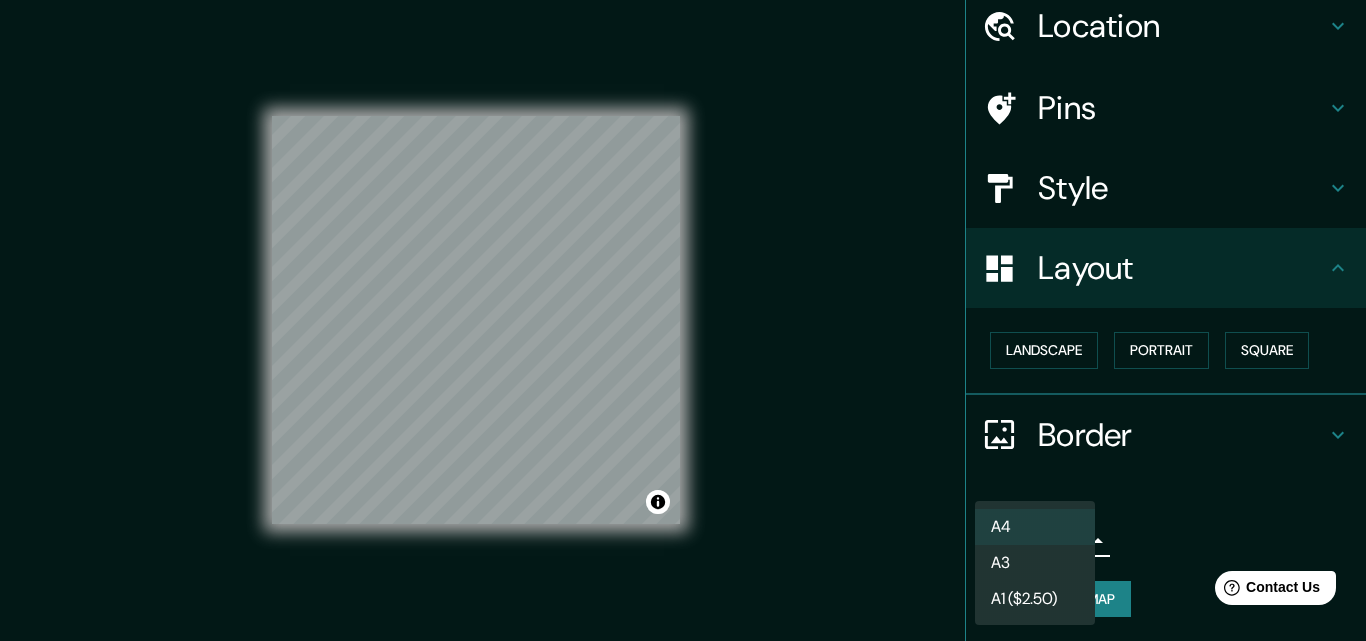 click on "A4" at bounding box center (1035, 527) 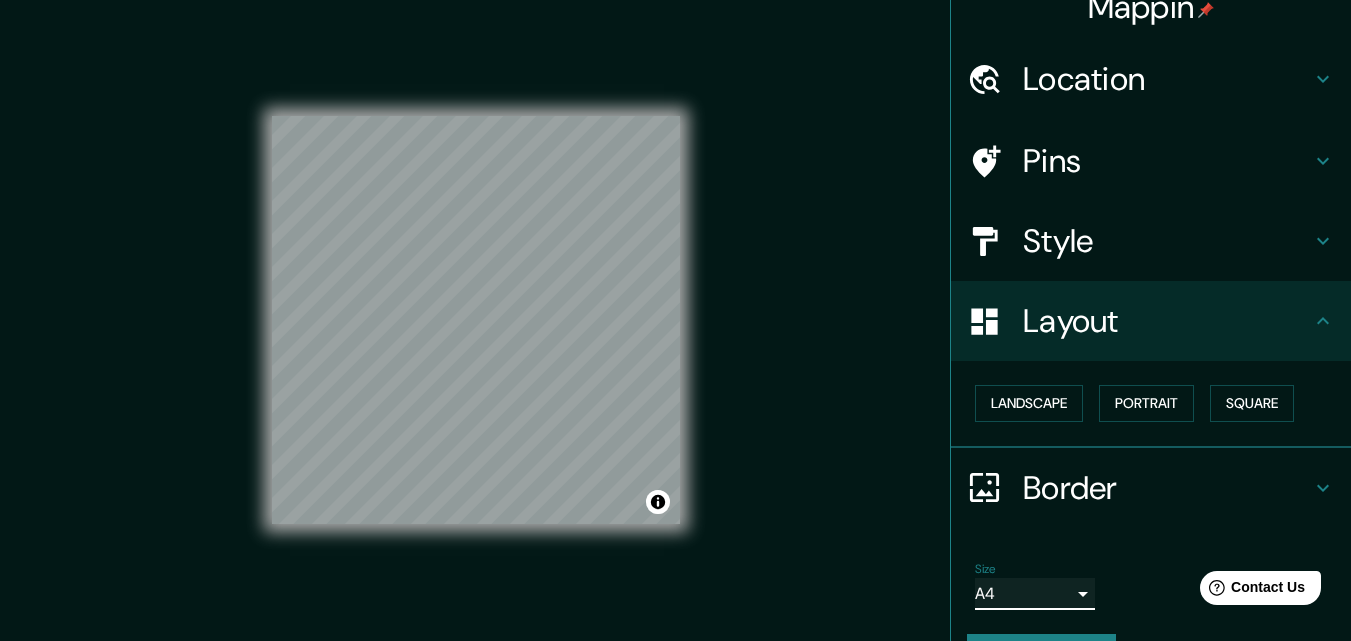 scroll, scrollTop: 0, scrollLeft: 0, axis: both 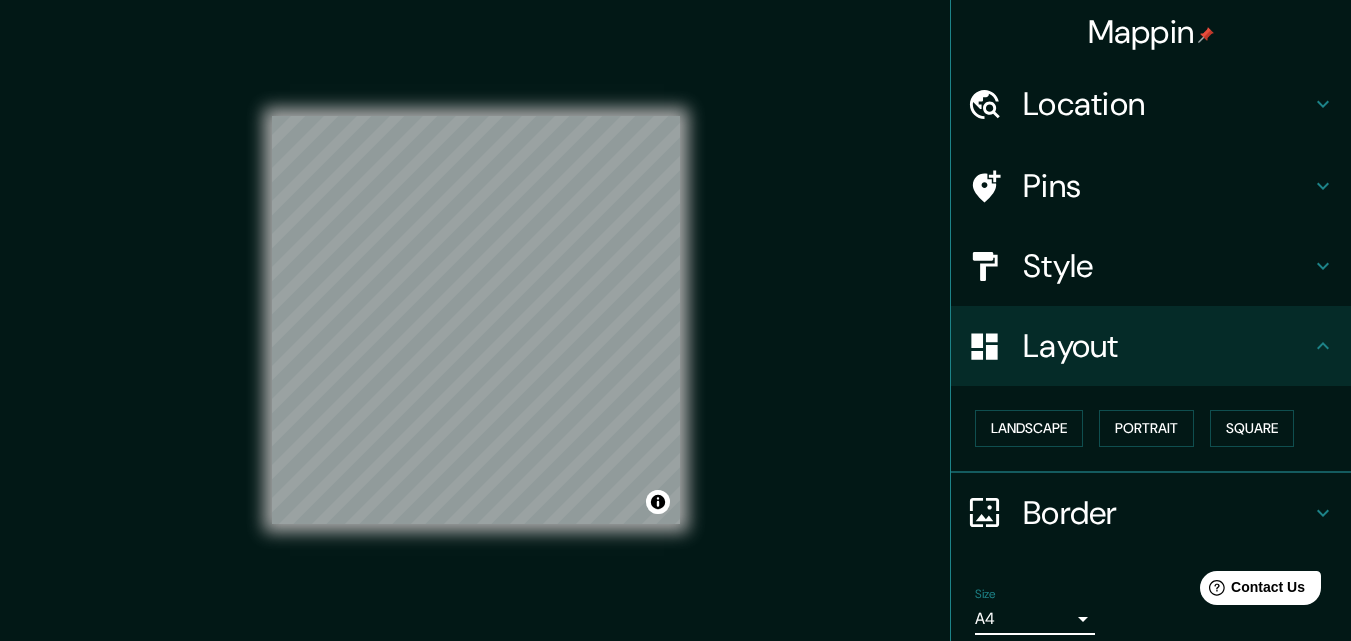 click on "Mappin" at bounding box center (1151, 32) 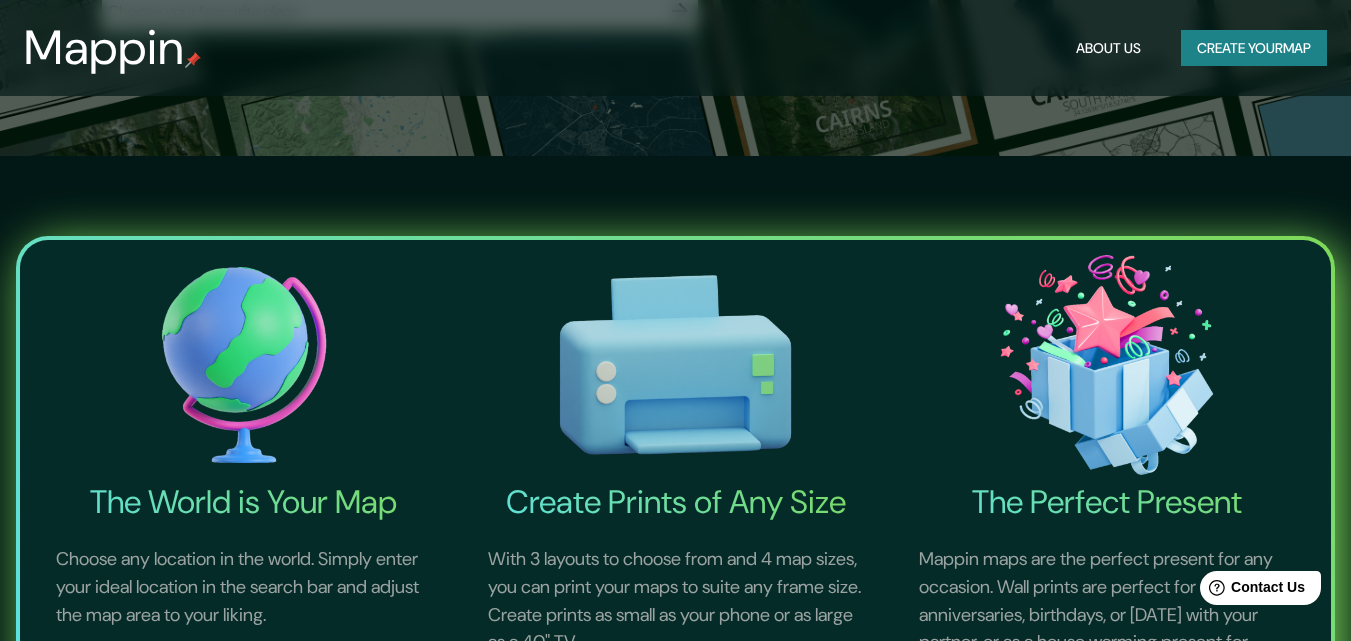 scroll, scrollTop: 100, scrollLeft: 0, axis: vertical 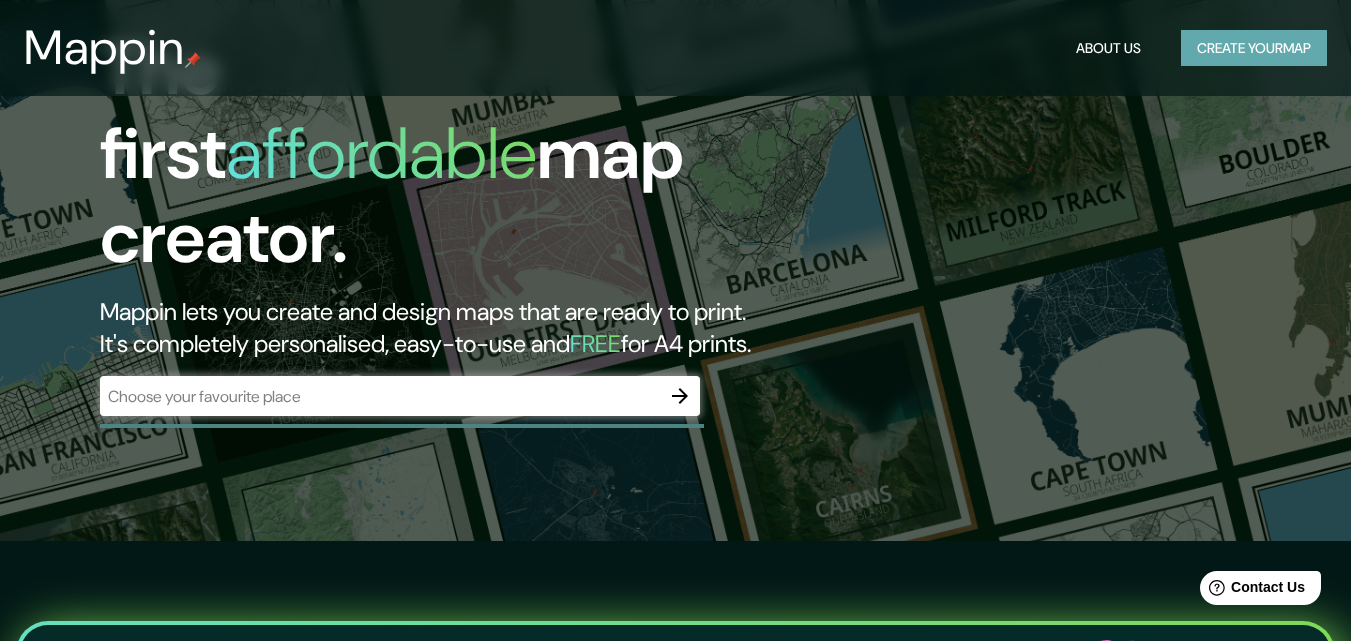 click on "Create your   map" at bounding box center [1254, 48] 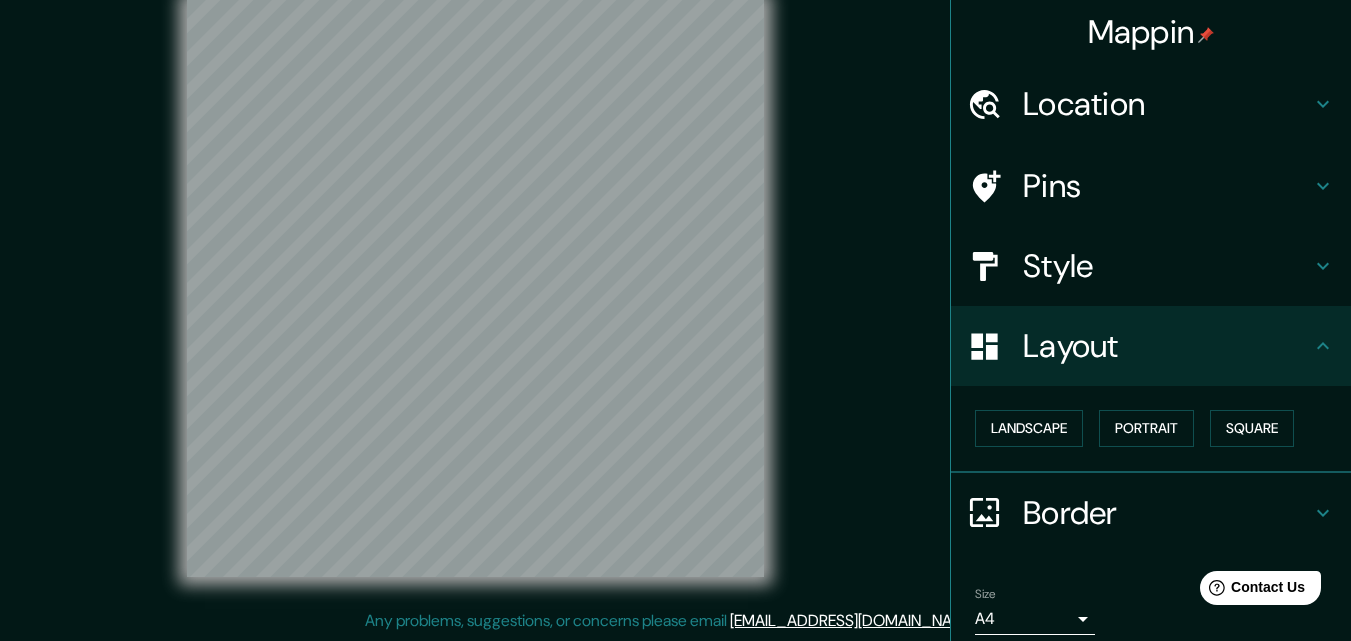 scroll, scrollTop: 0, scrollLeft: 0, axis: both 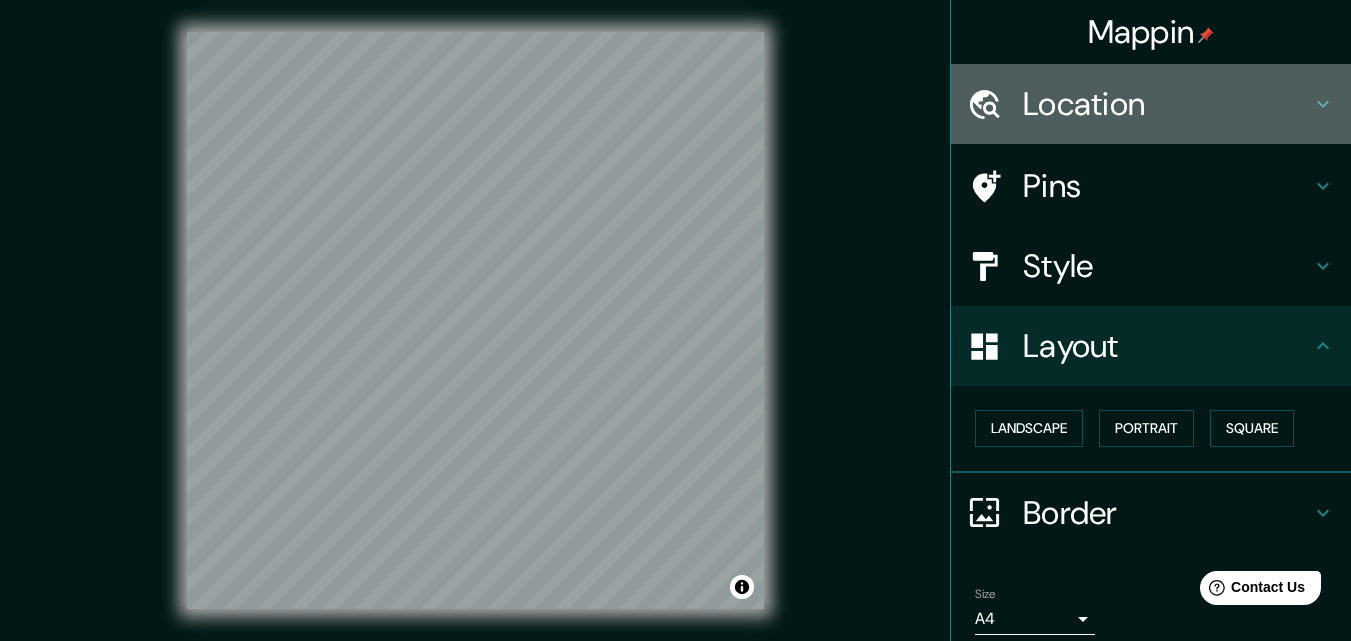 click on "Location" at bounding box center [1167, 104] 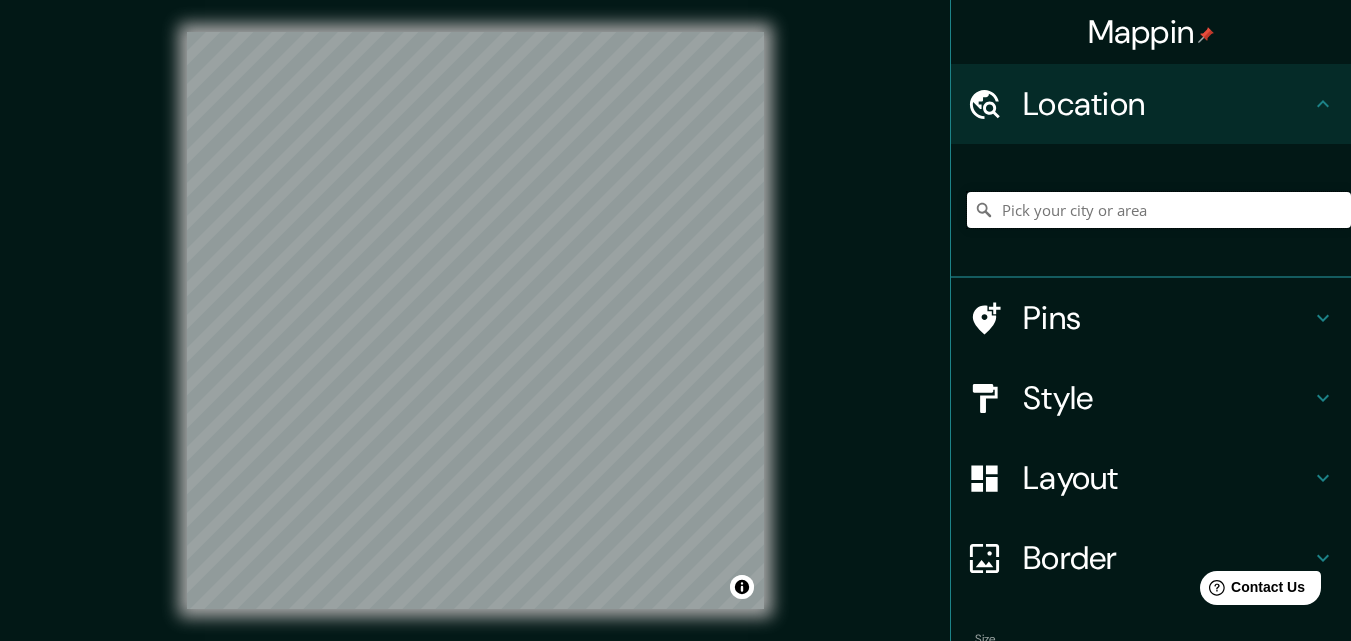 click at bounding box center (1159, 210) 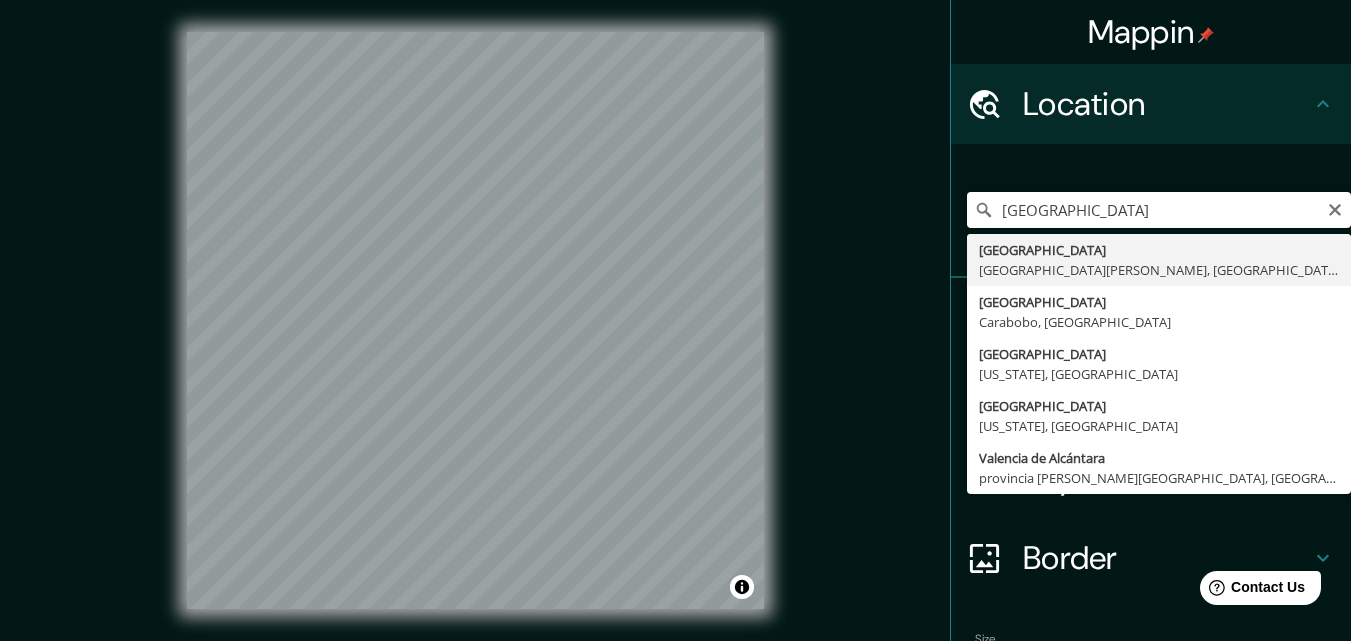 type on "[GEOGRAPHIC_DATA], [GEOGRAPHIC_DATA][PERSON_NAME], [GEOGRAPHIC_DATA]" 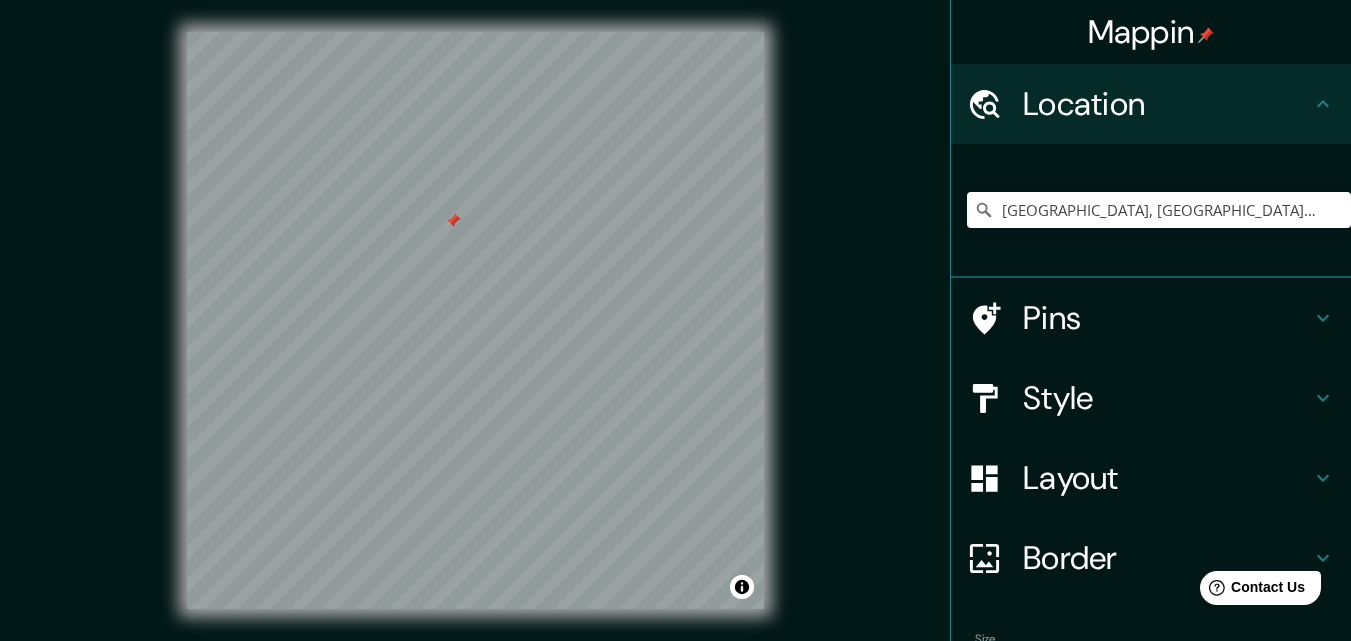click on "Pins" at bounding box center [1167, 318] 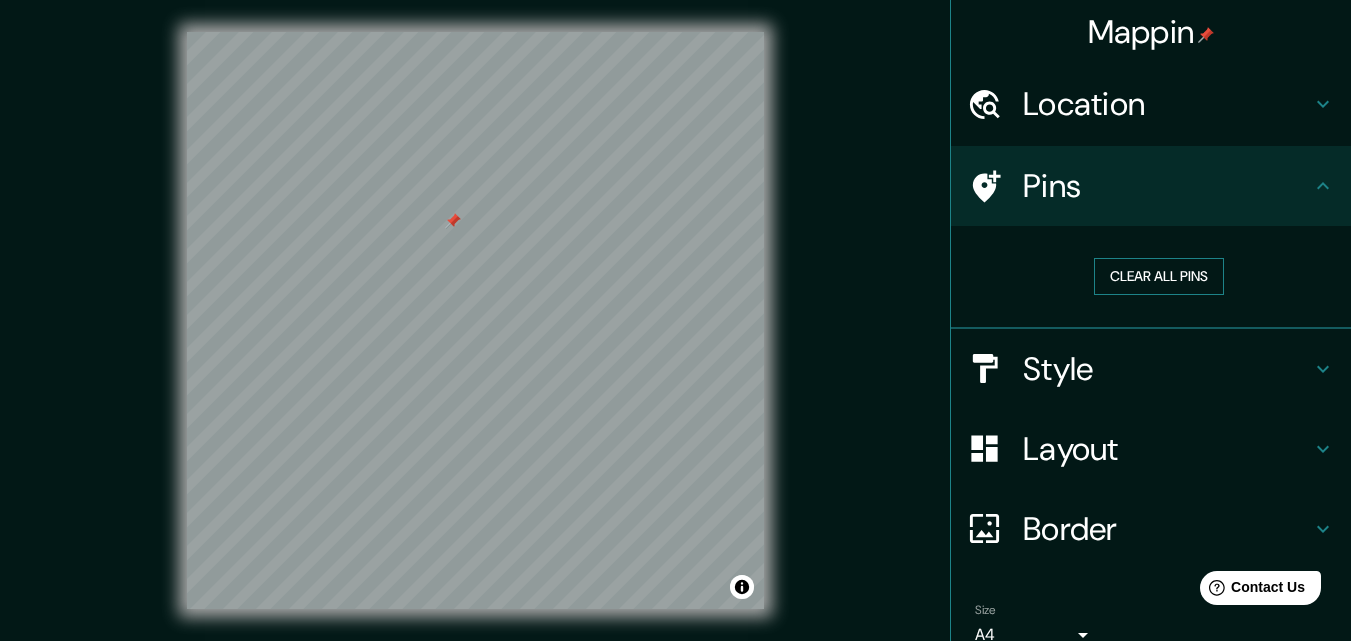 click on "Clear all pins" at bounding box center [1159, 276] 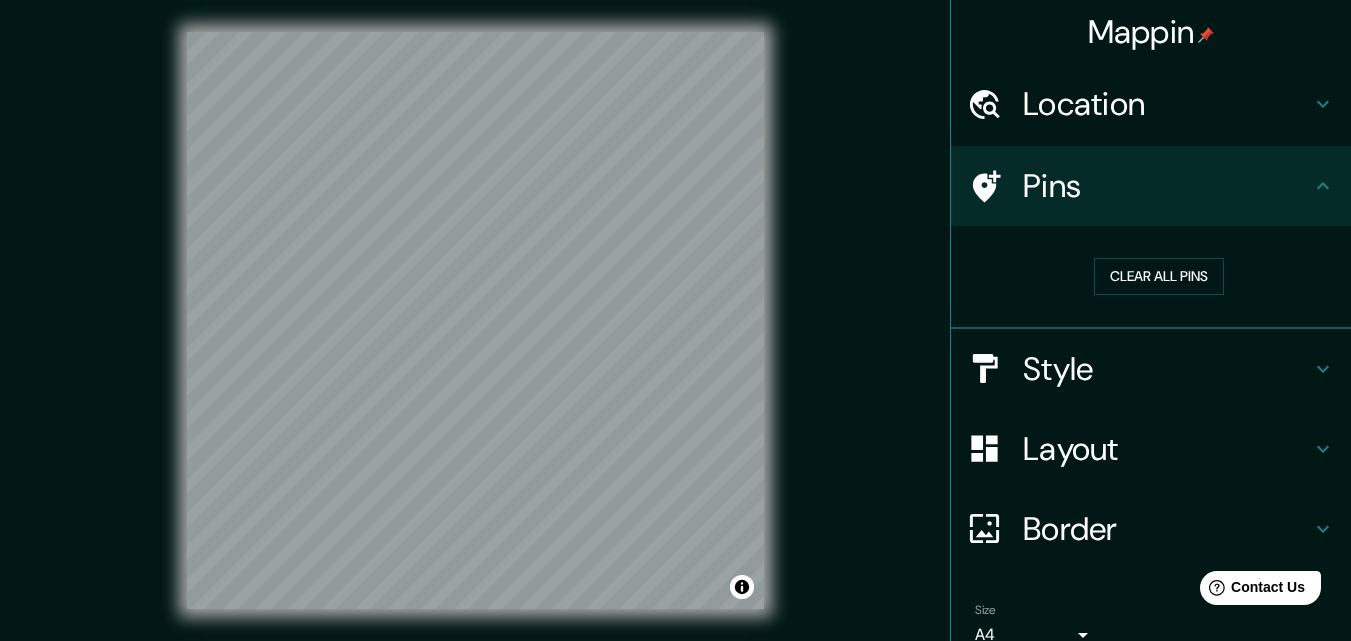 type 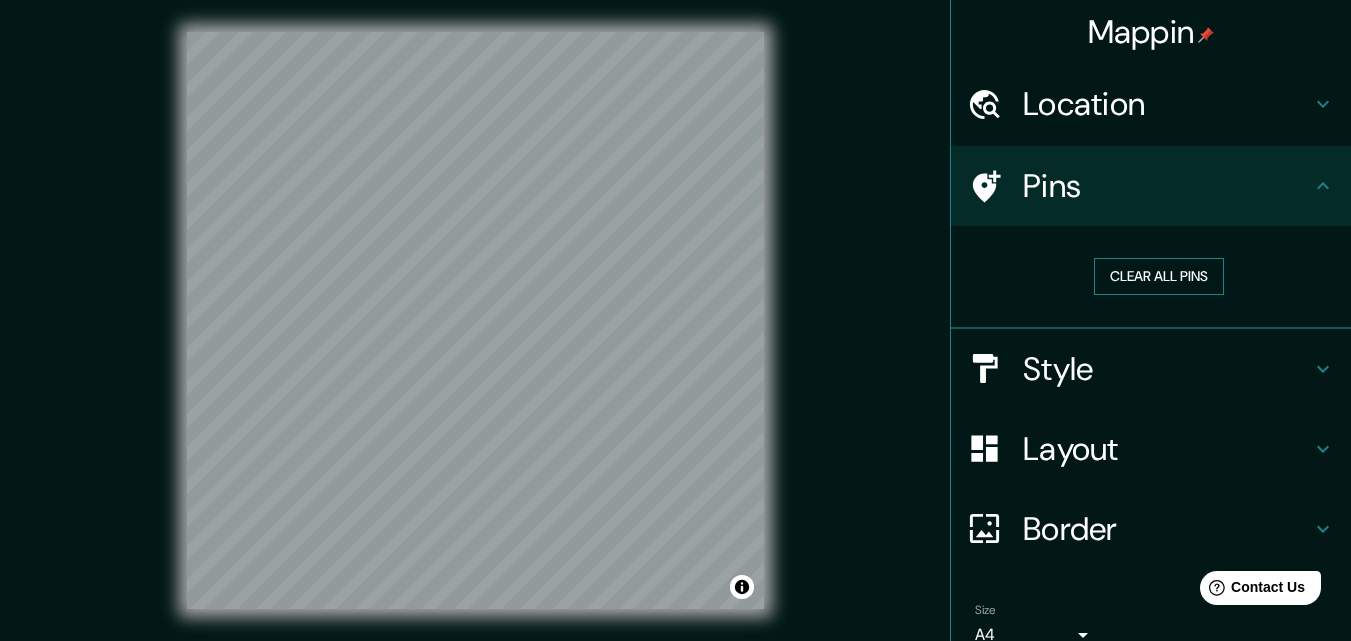click on "Clear all pins" at bounding box center [1159, 276] 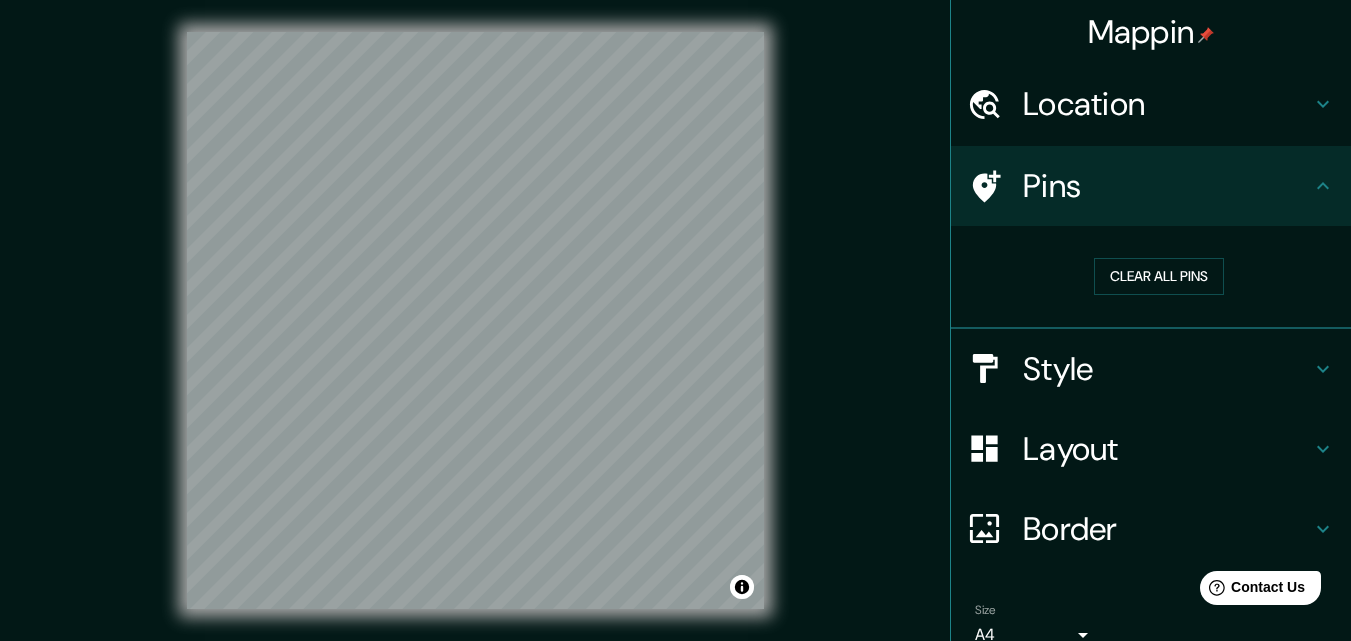 click on "© Mapbox   © OpenStreetMap   Improve this map" at bounding box center [475, 320] 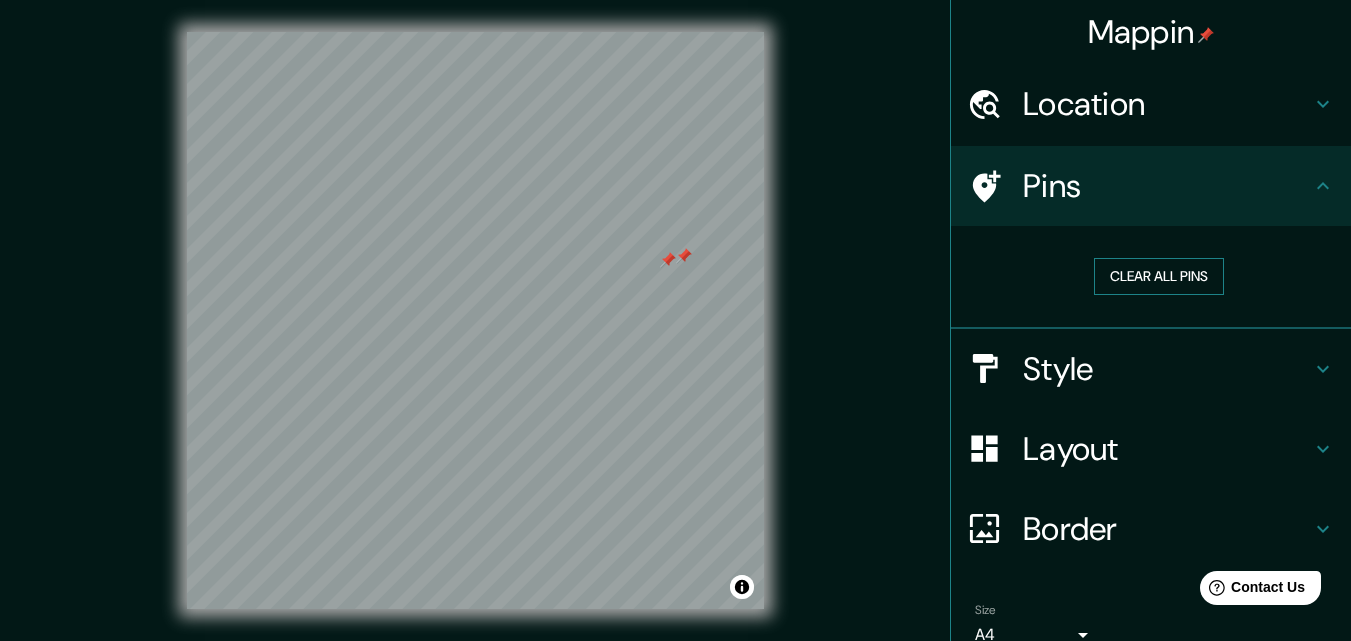 click on "Clear all pins" at bounding box center (1159, 276) 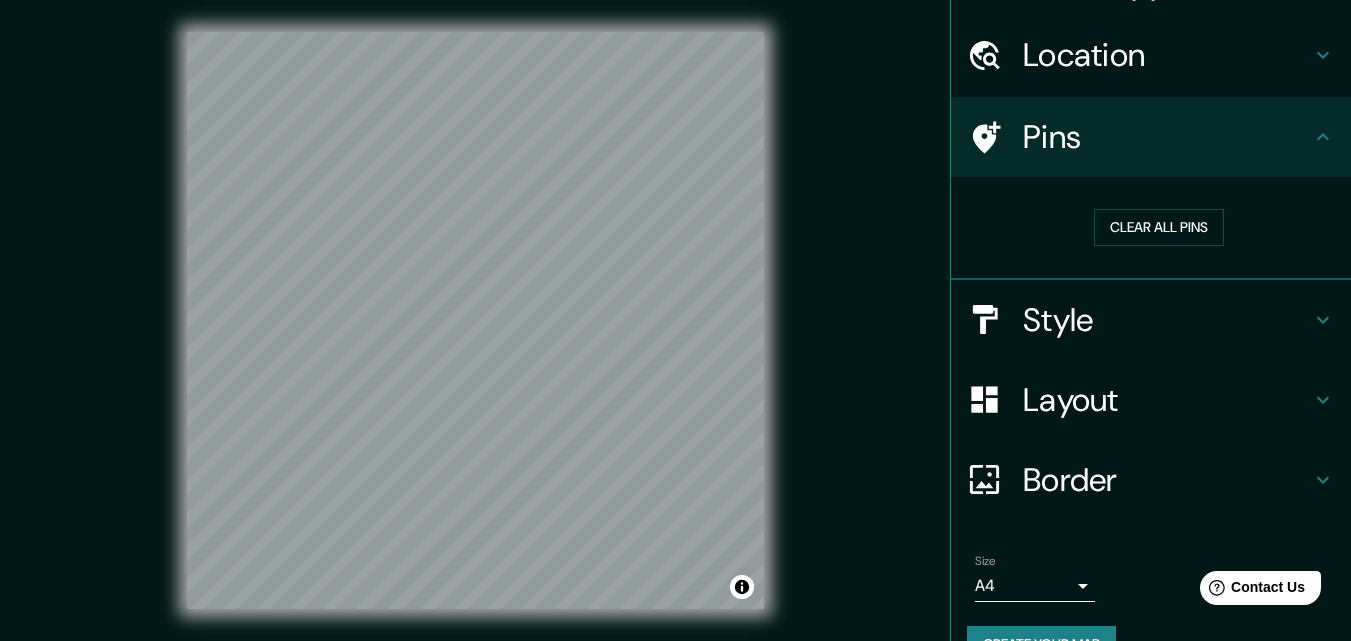 scroll, scrollTop: 94, scrollLeft: 0, axis: vertical 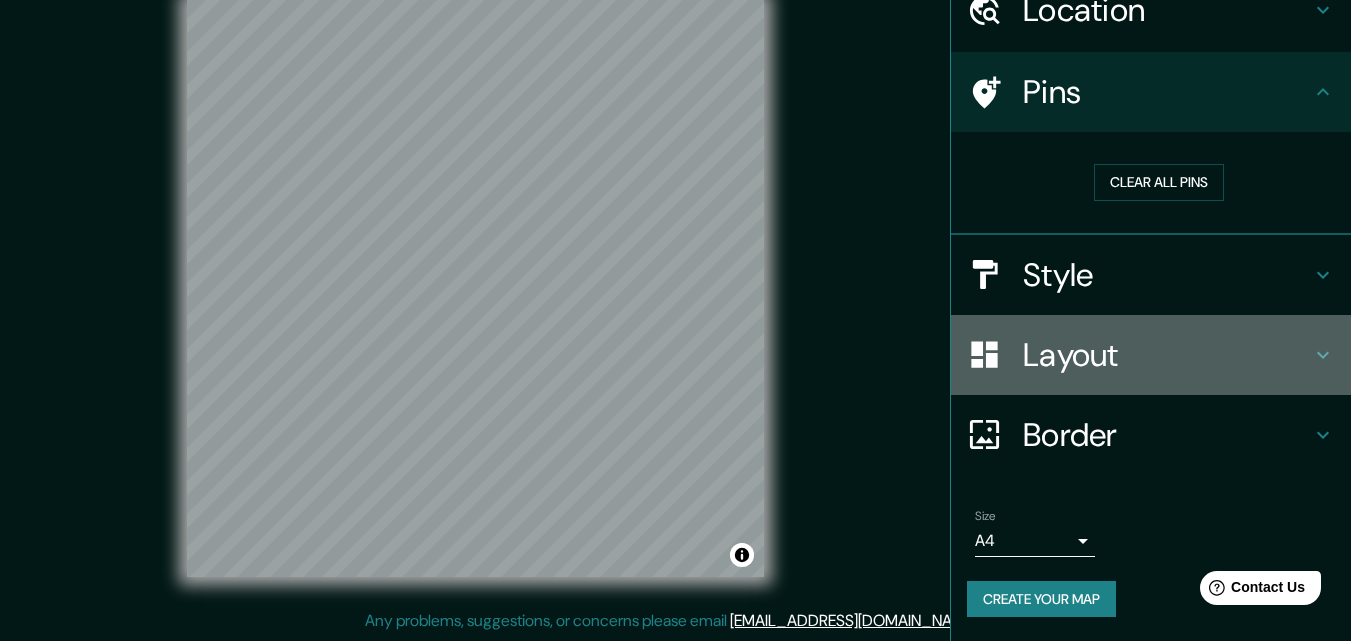 click on "Layout" at bounding box center (1167, 355) 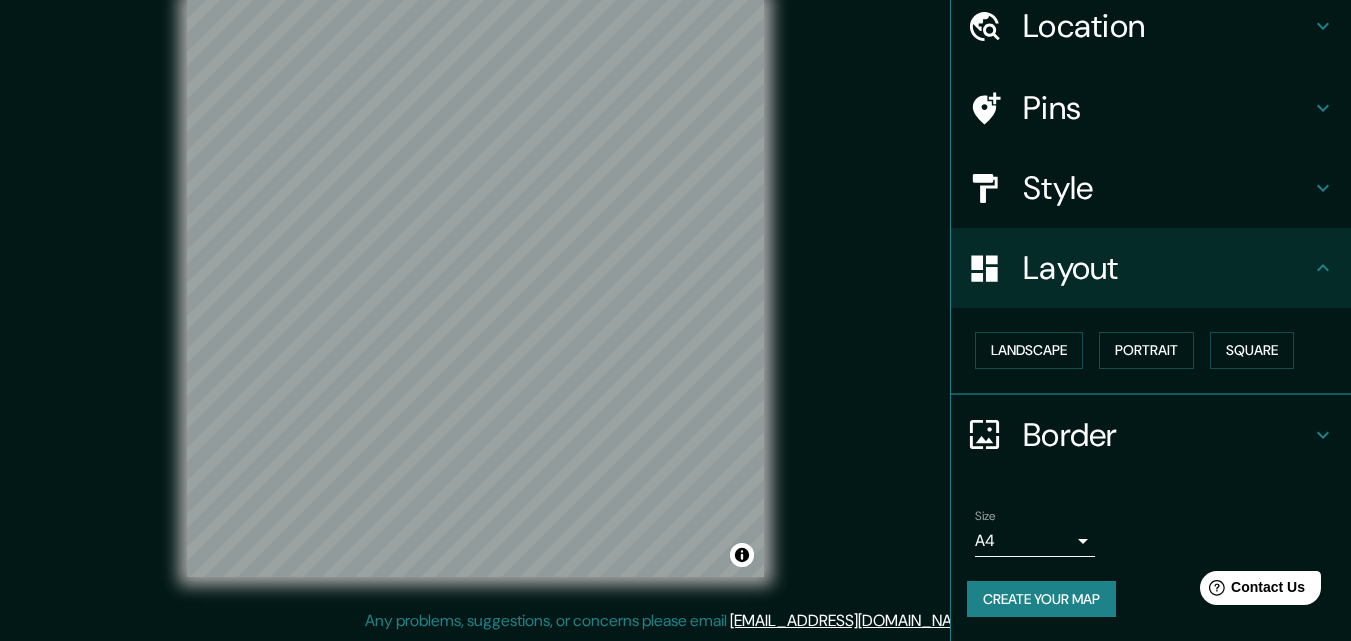 scroll, scrollTop: 78, scrollLeft: 0, axis: vertical 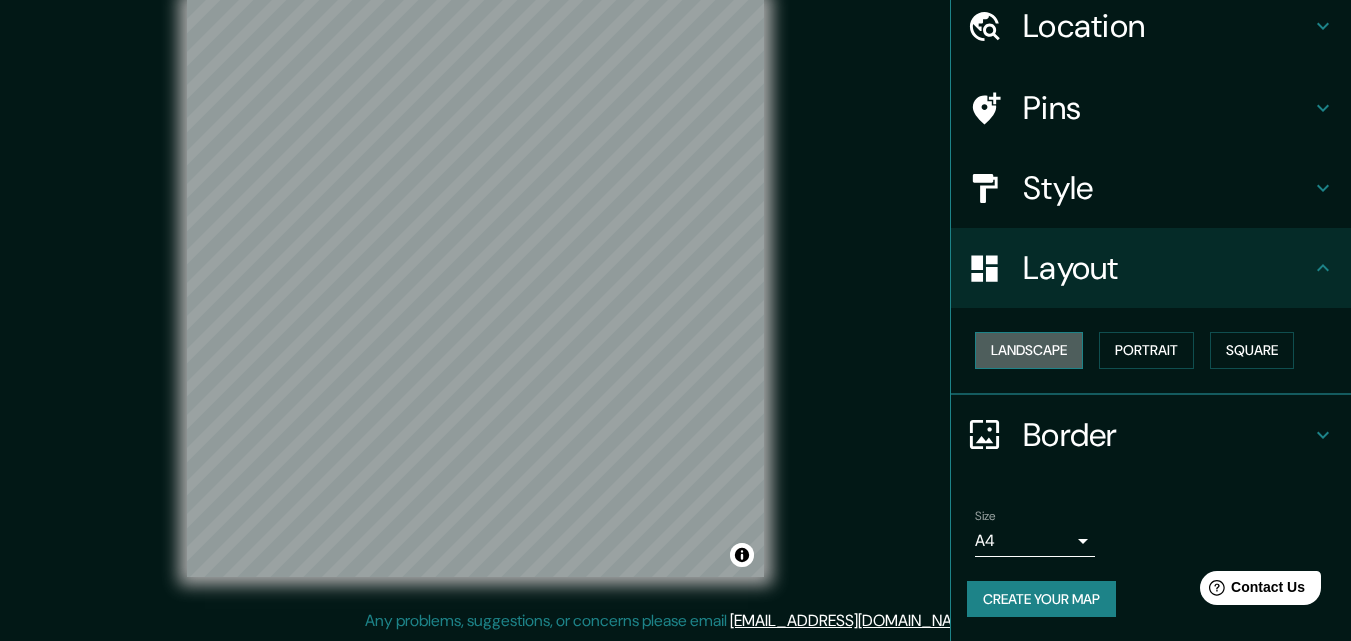 click on "Landscape" at bounding box center [1029, 350] 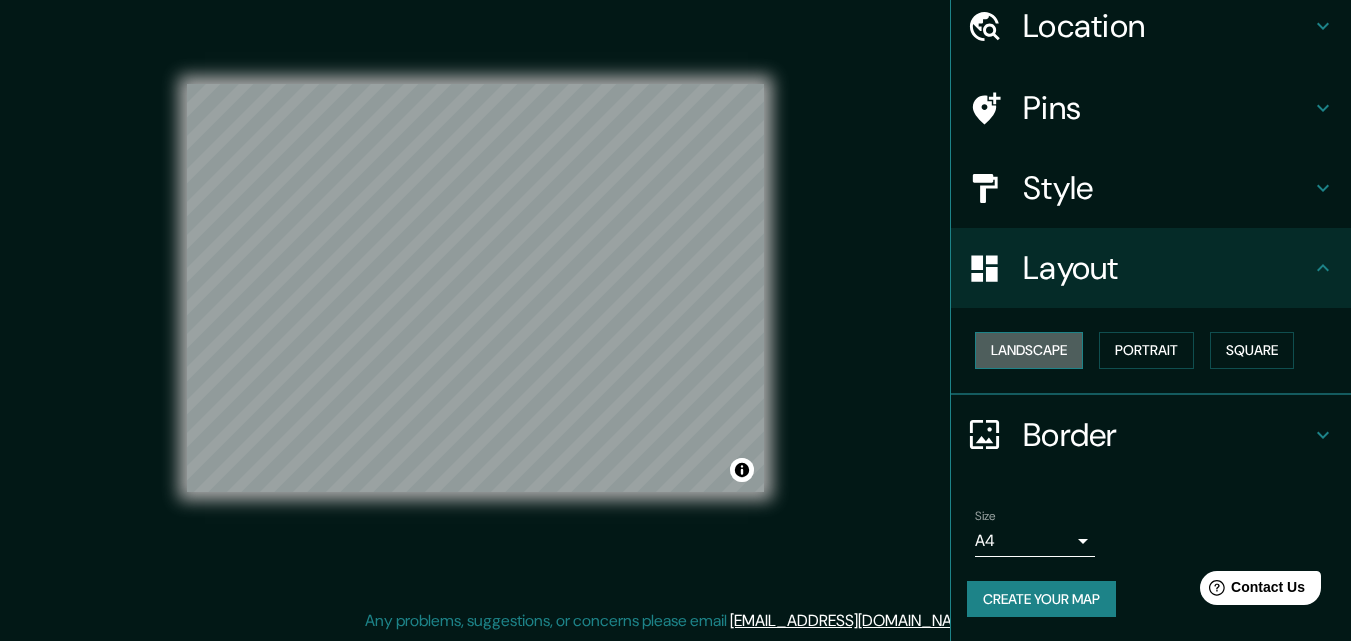 click on "Landscape" at bounding box center [1029, 350] 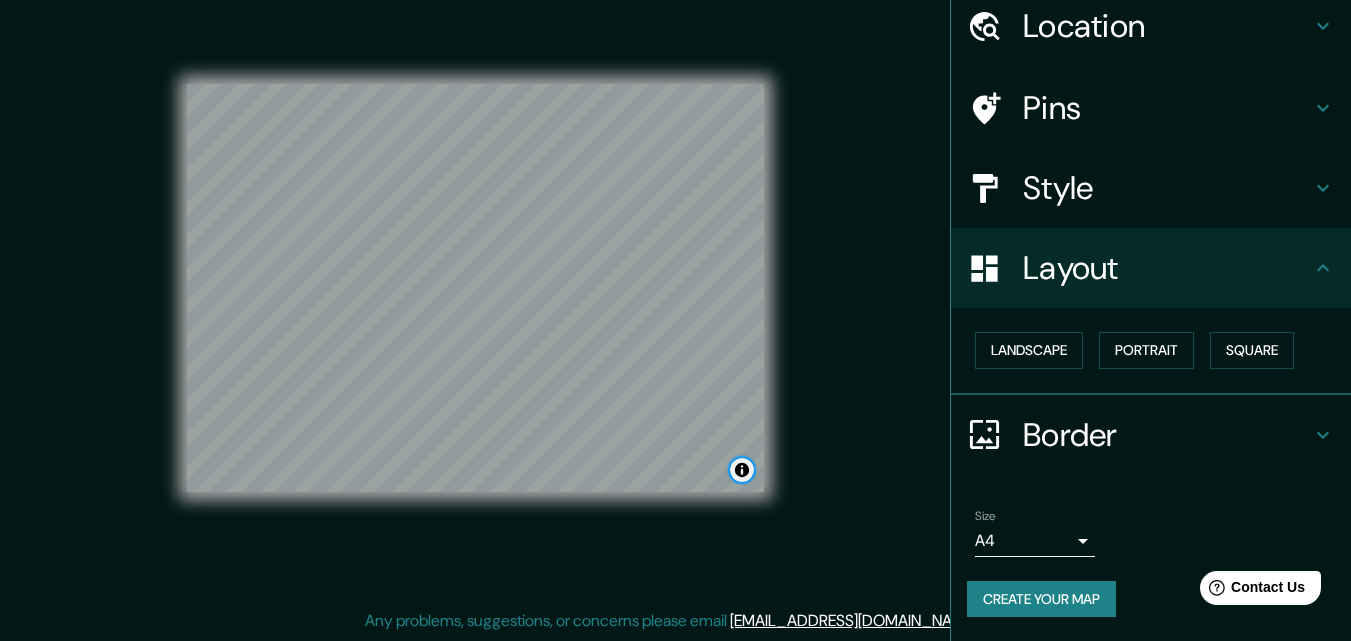 click at bounding box center (742, 470) 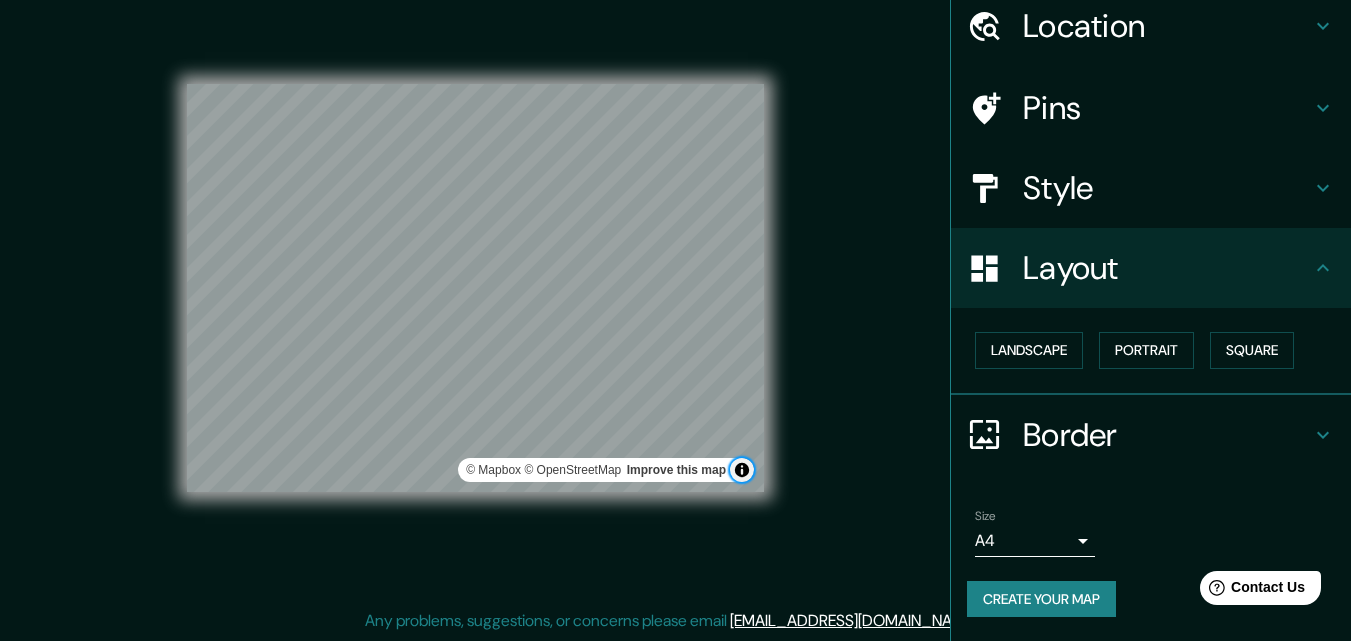 click at bounding box center [742, 470] 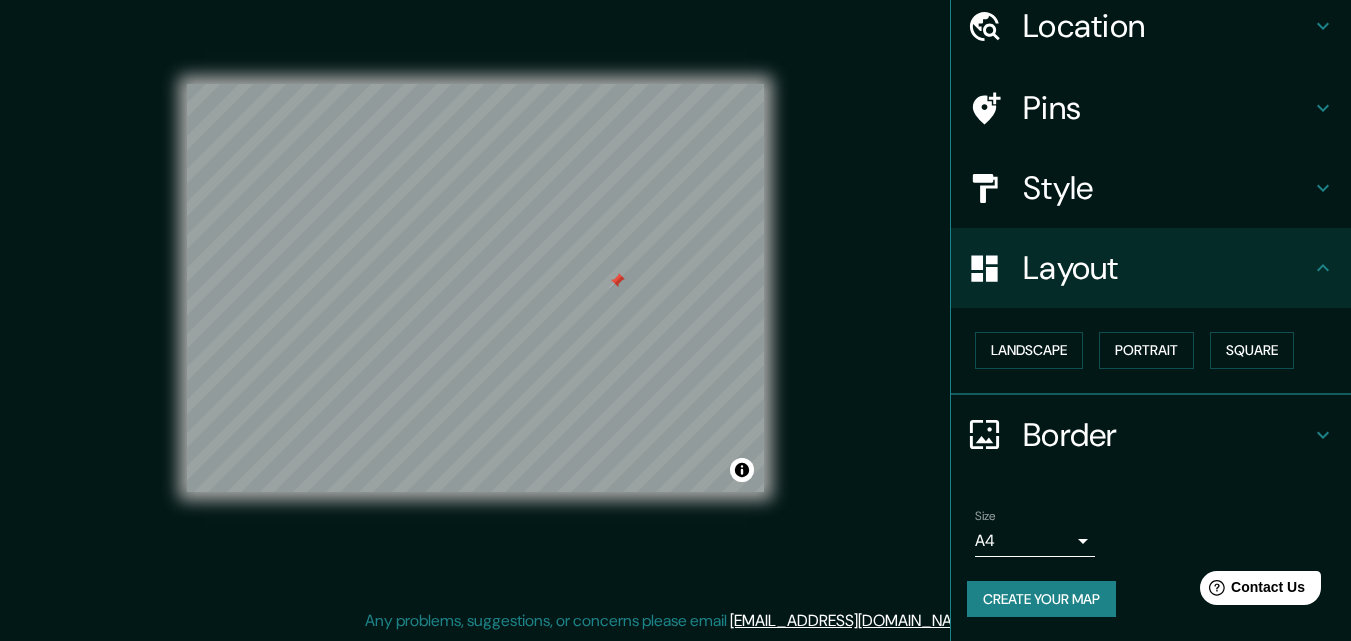 click on "Style" at bounding box center (1167, 188) 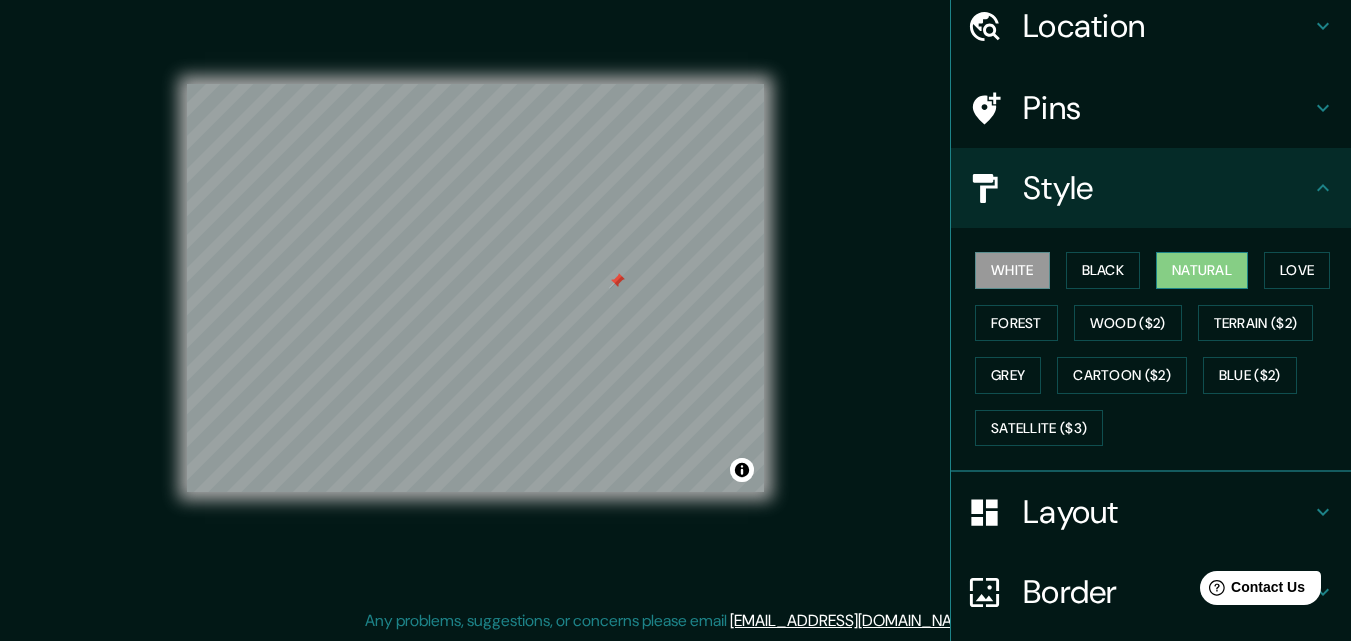 click on "Natural" at bounding box center (1202, 270) 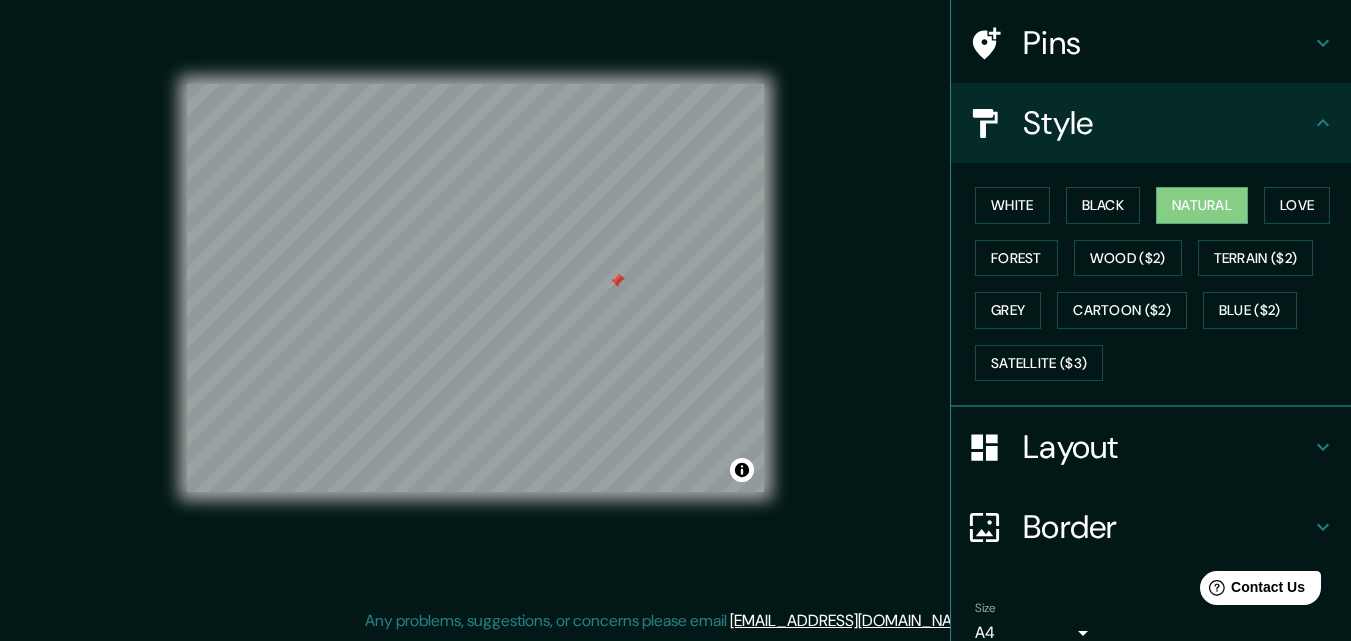 scroll, scrollTop: 236, scrollLeft: 0, axis: vertical 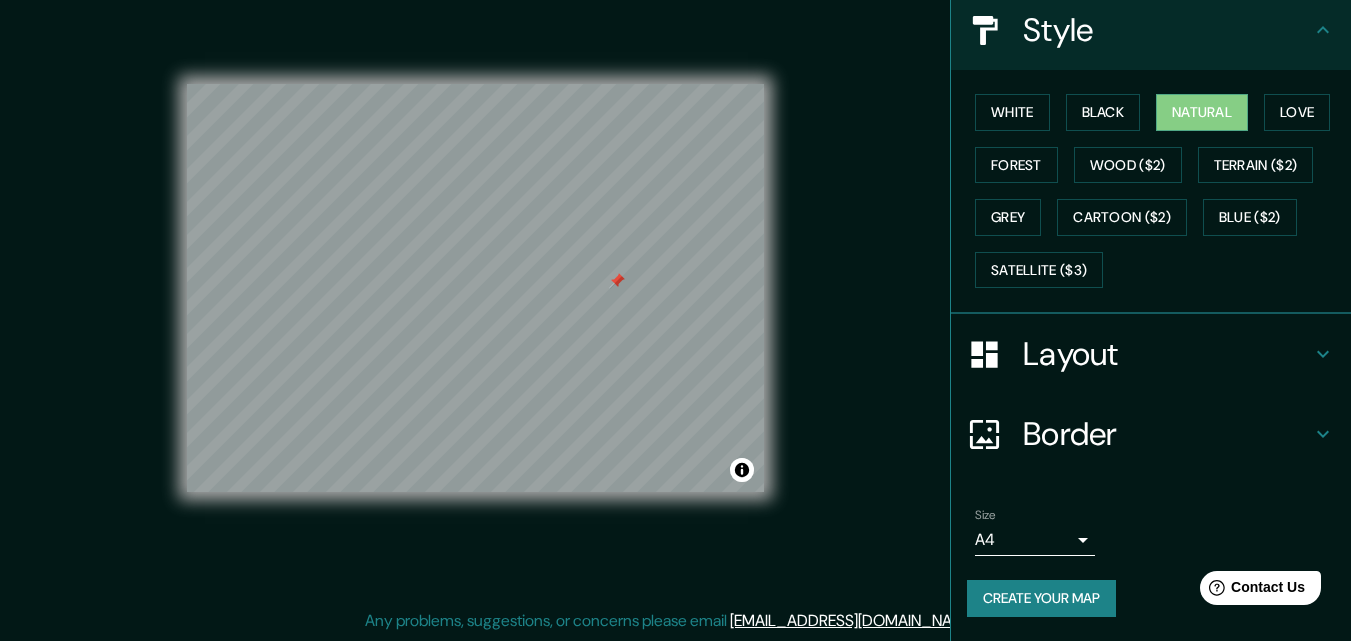 click on "Border" at bounding box center (1167, 434) 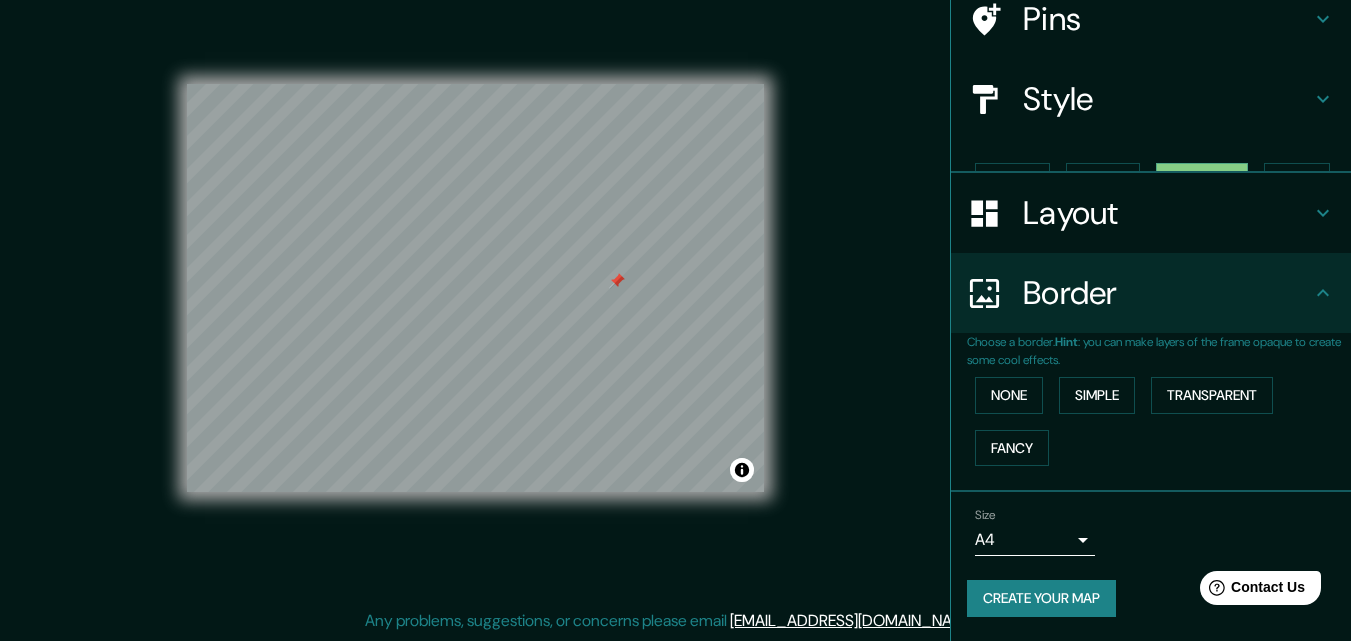 scroll, scrollTop: 133, scrollLeft: 0, axis: vertical 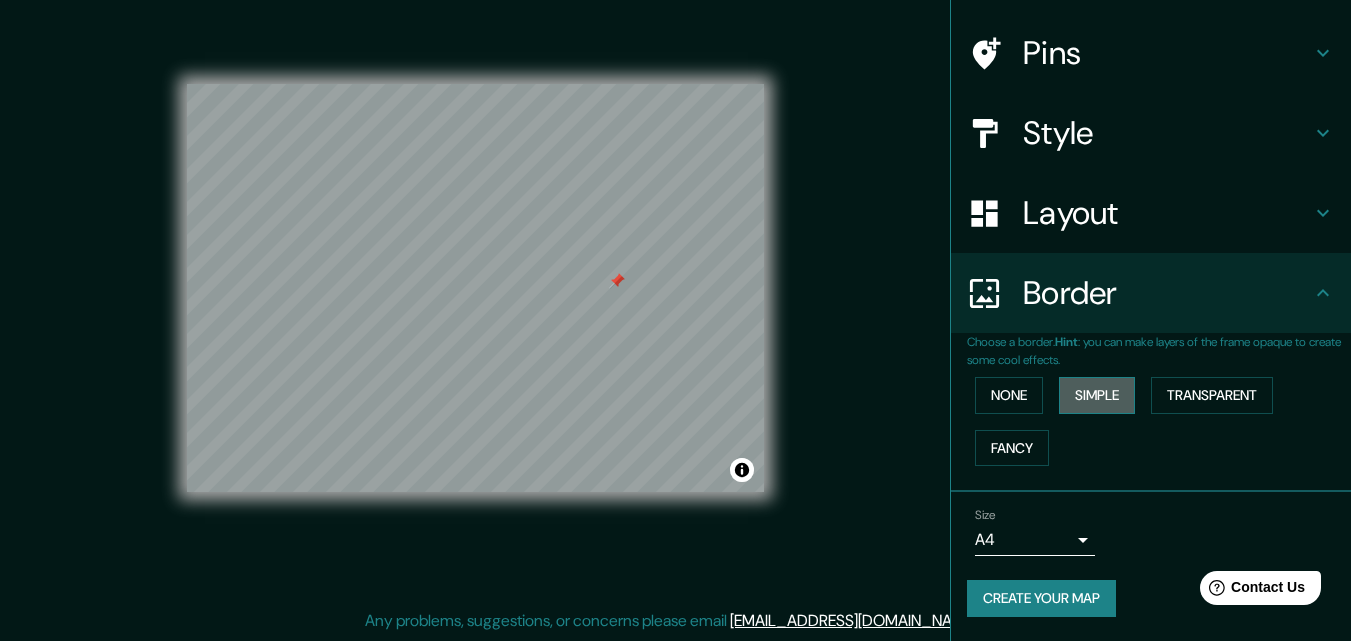 click on "Simple" at bounding box center [1097, 395] 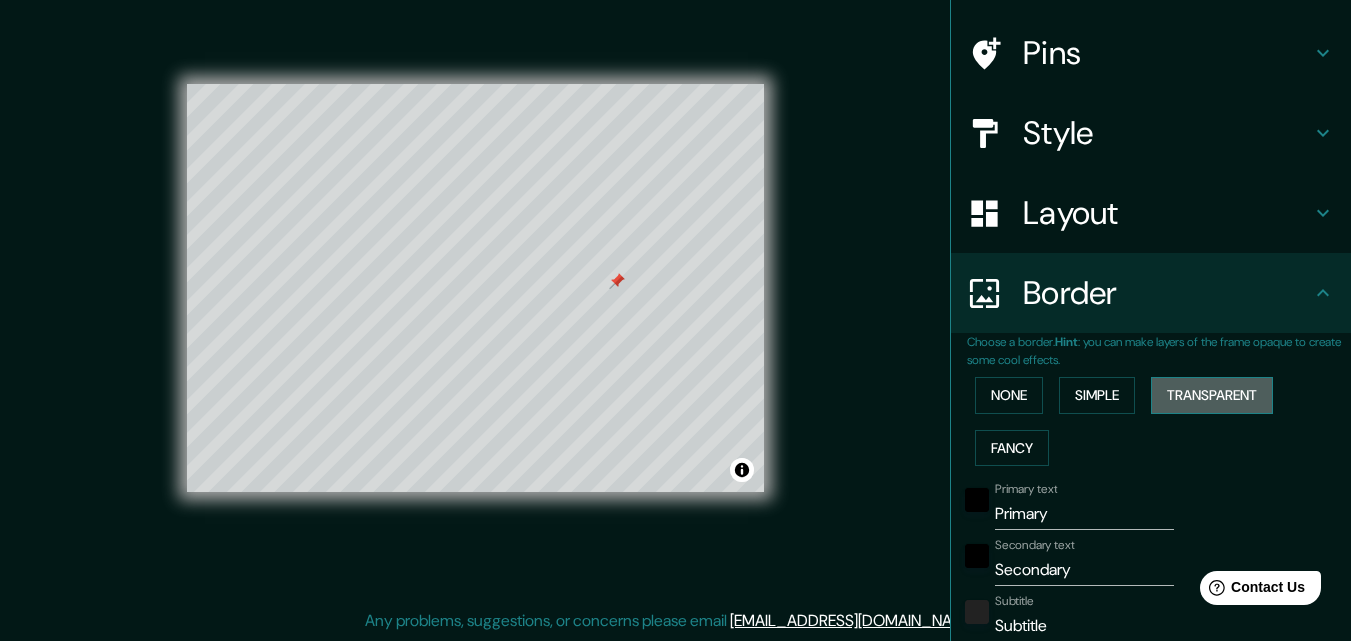 click on "Transparent" at bounding box center (1212, 395) 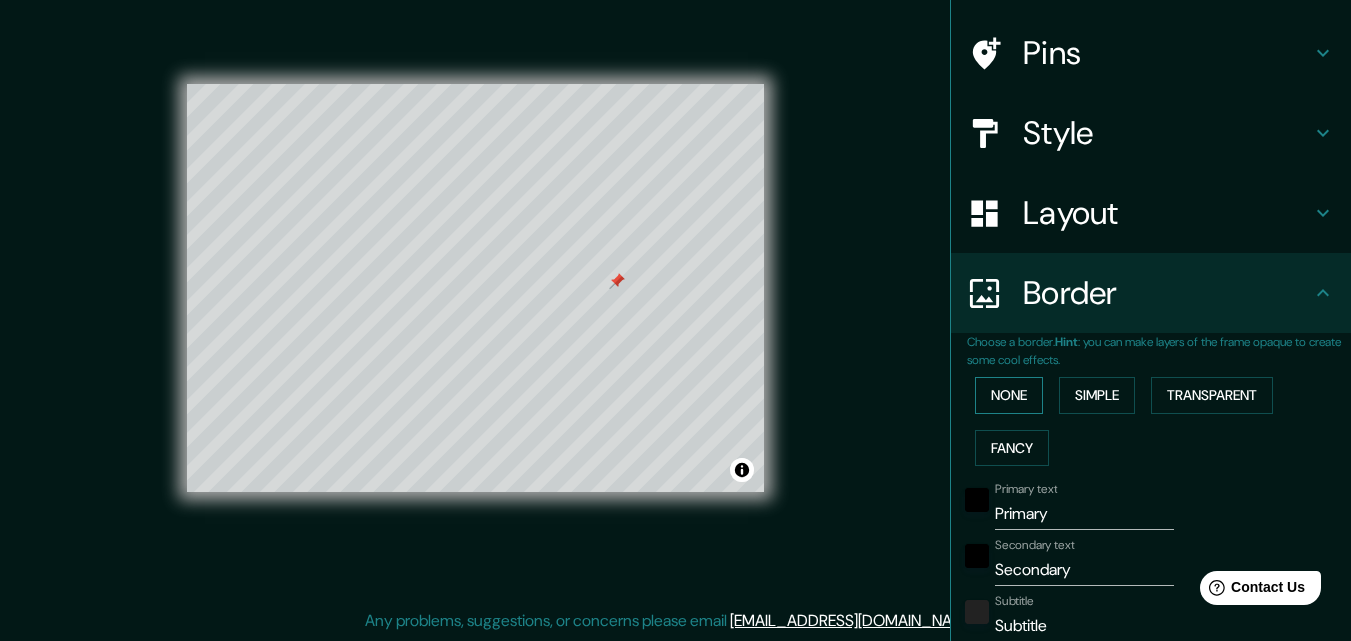 click on "None" at bounding box center (1009, 395) 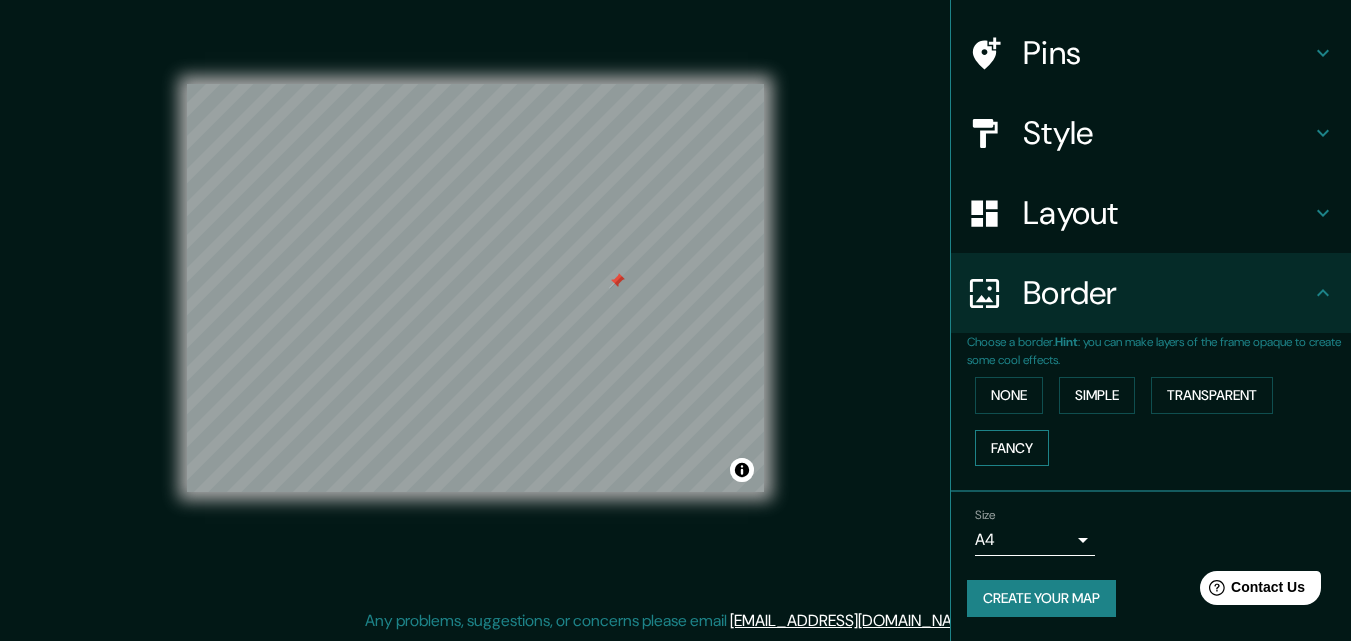 click on "Fancy" at bounding box center (1012, 448) 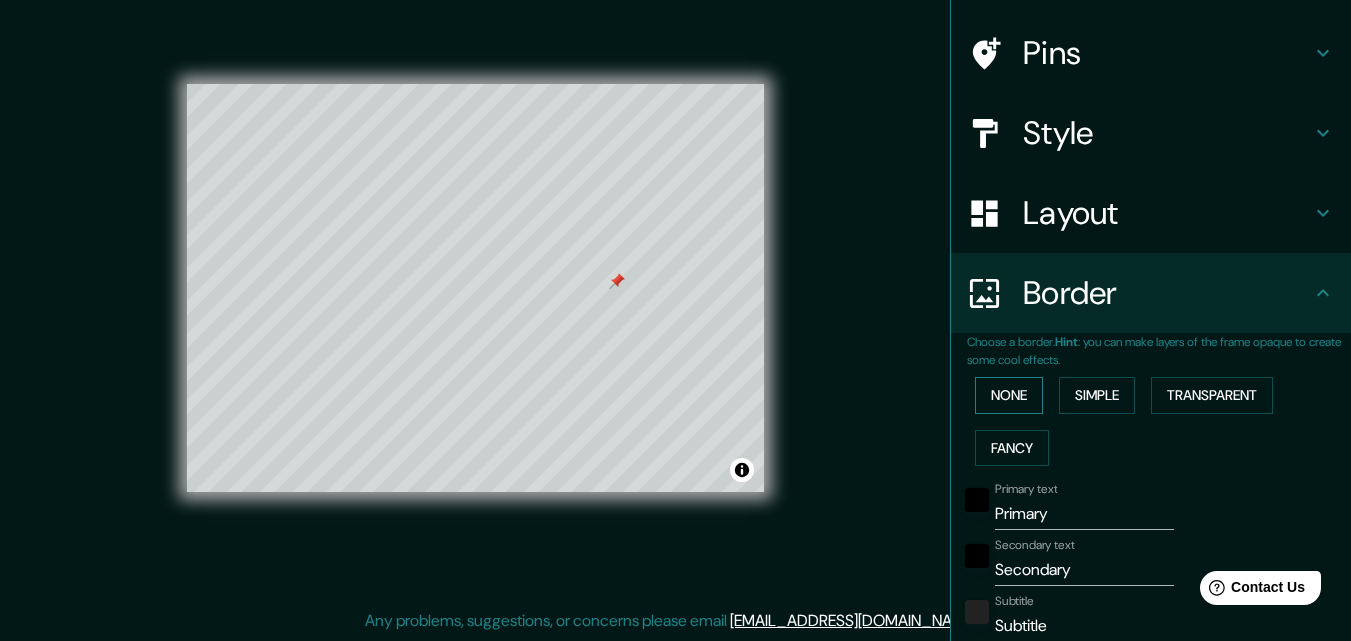 click on "None" at bounding box center [1009, 395] 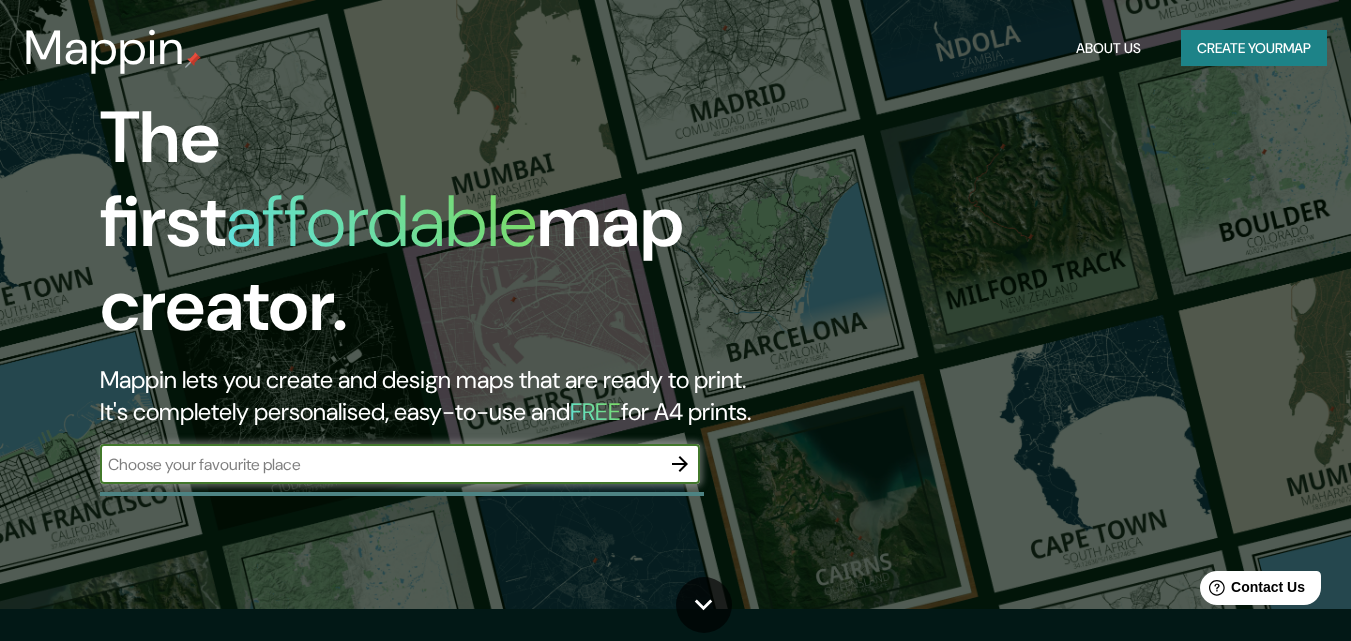 scroll, scrollTop: 0, scrollLeft: 0, axis: both 